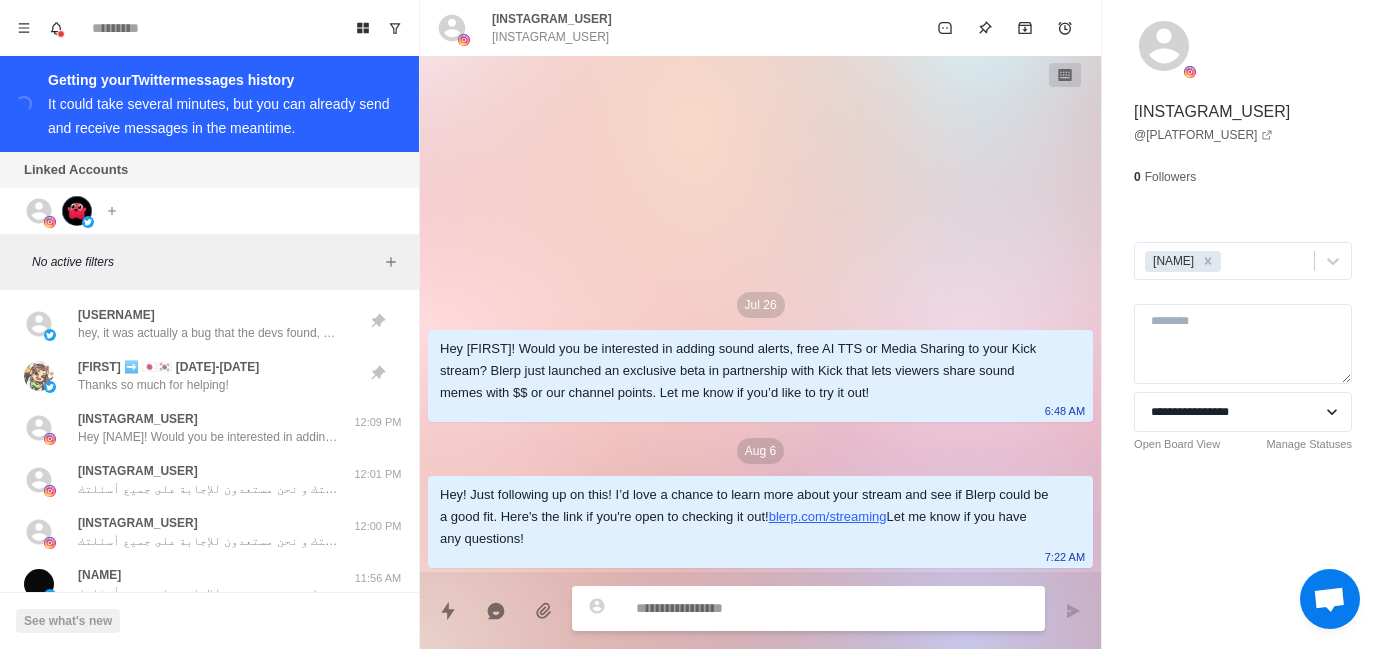 scroll, scrollTop: 0, scrollLeft: 0, axis: both 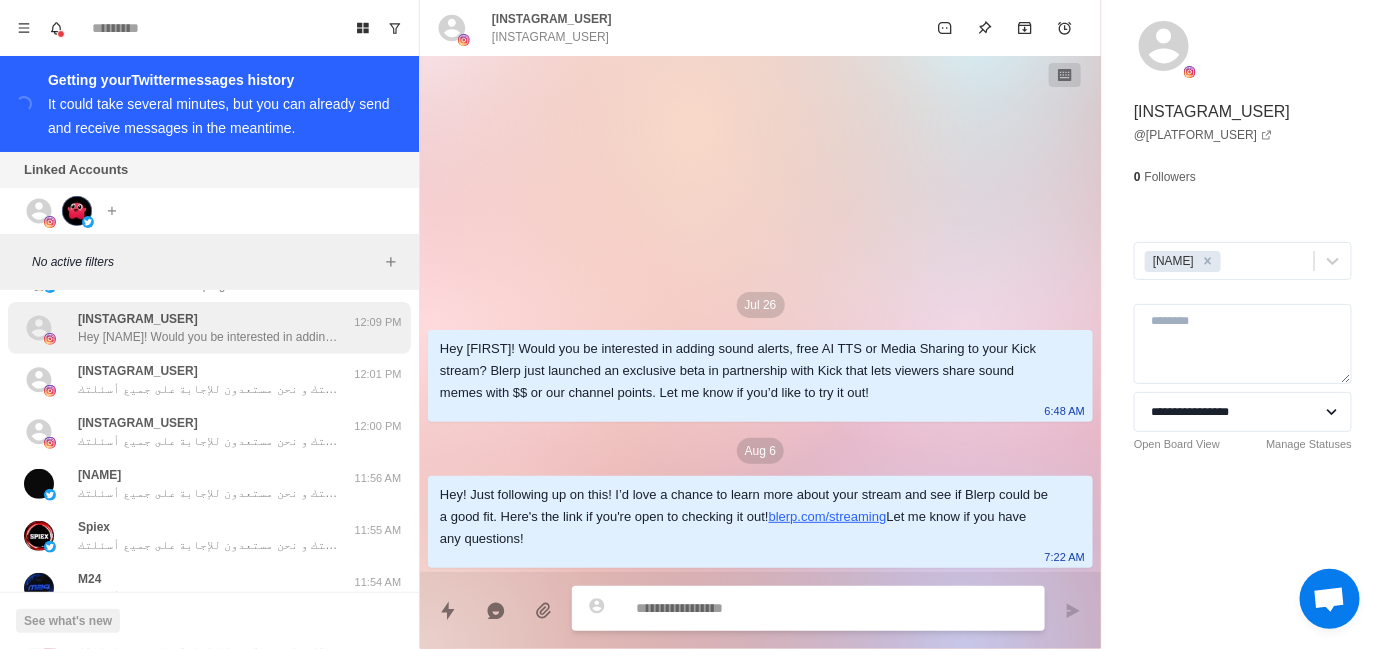 click on "Hey [NAME]! Would you be interested in adding sound alerts, free AI TTS or Media Sharing to your Kick stream? Blerp just launched an exclusive beta in partnership with Kick that lets viewers share sound memes with $$ or our channel points. Let me know if you’d like to try it out!" at bounding box center (208, 337) 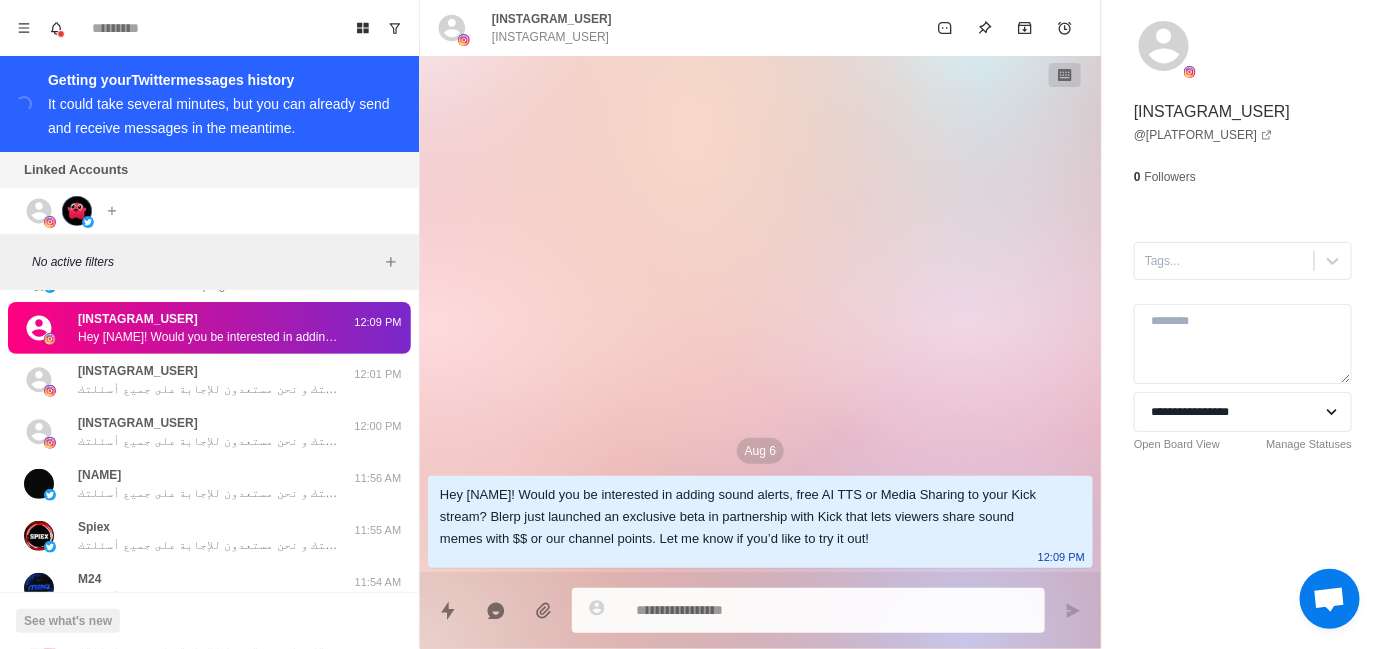 click on "**********" at bounding box center (1243, 270) 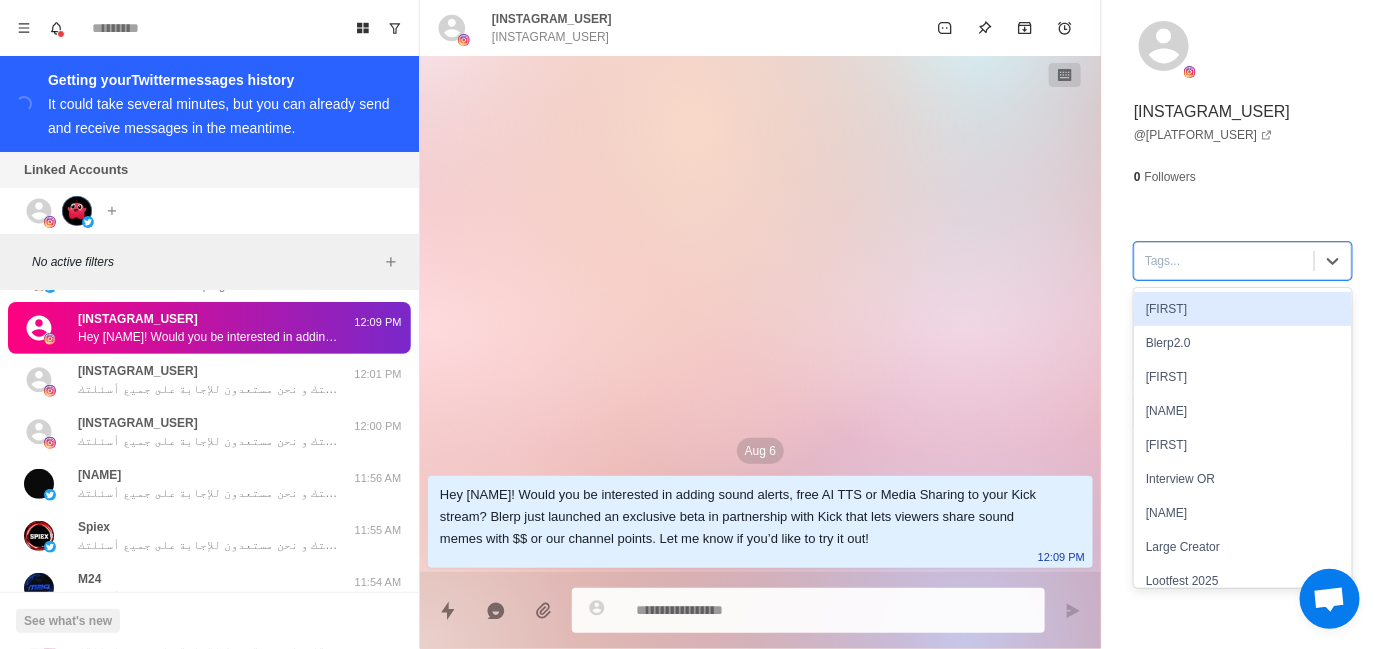 click at bounding box center [1224, 261] 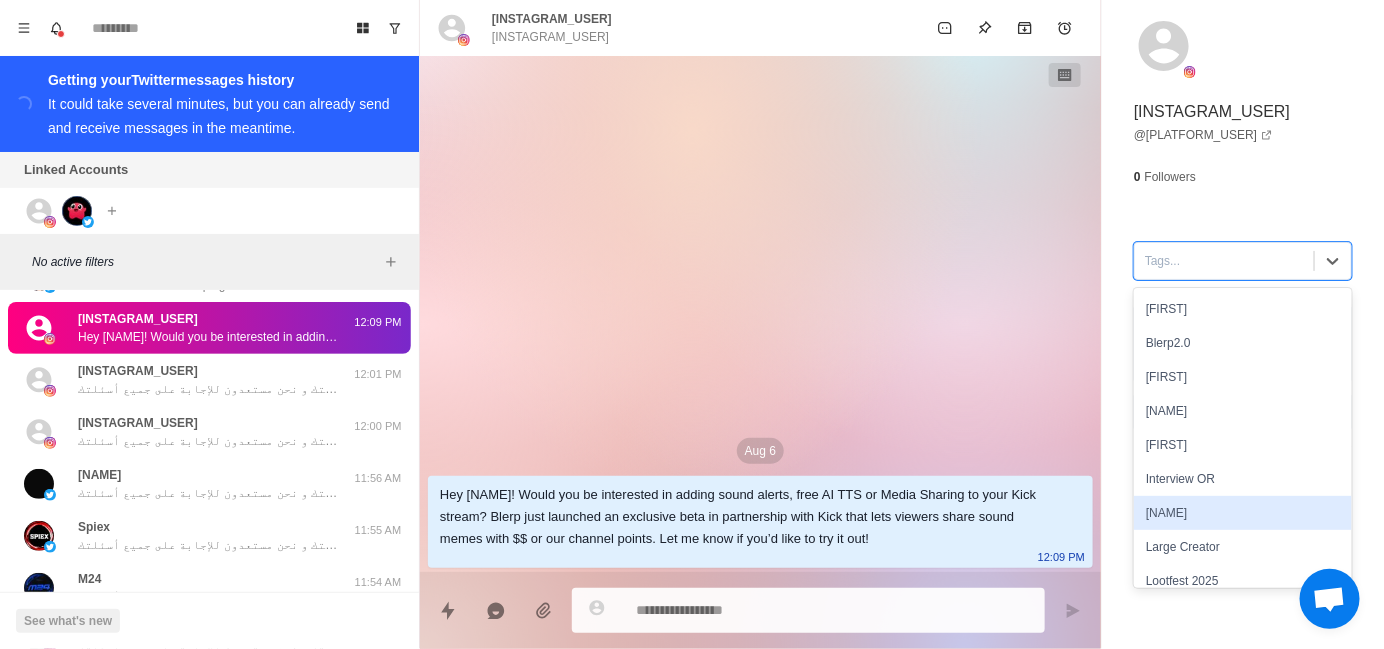click on "[NAME]" at bounding box center (1243, 513) 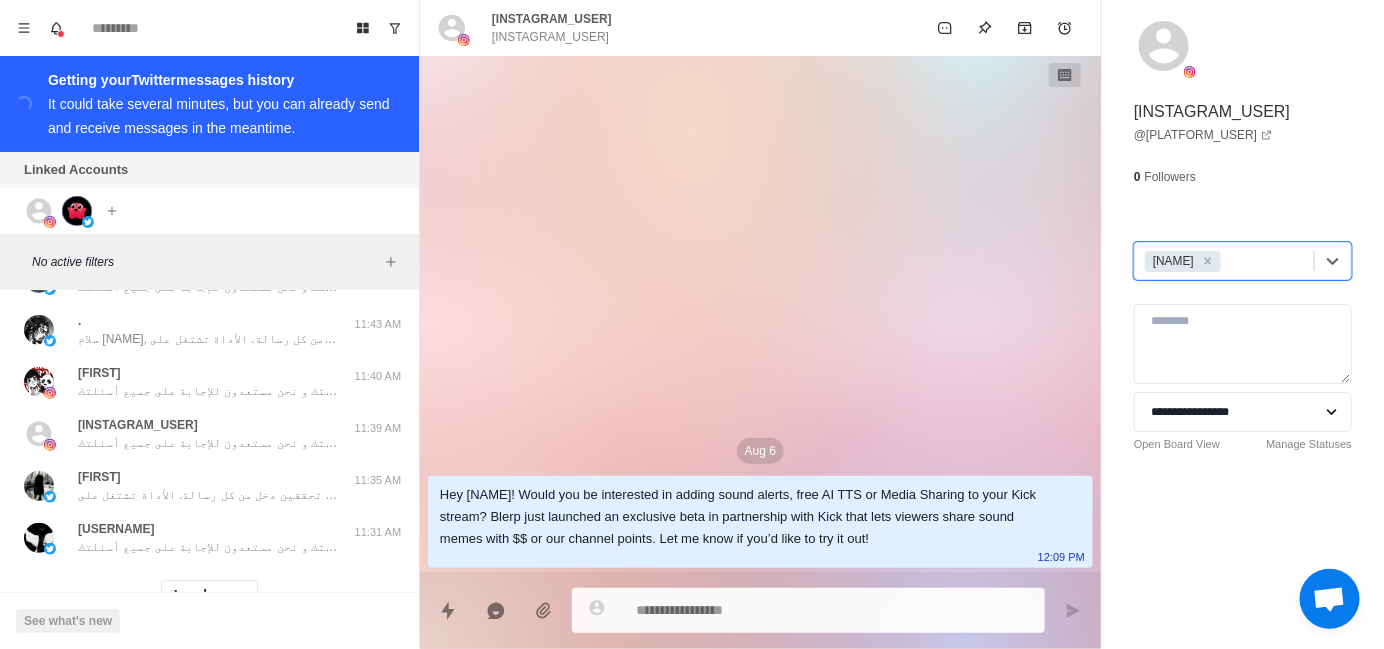 scroll, scrollTop: 849, scrollLeft: 0, axis: vertical 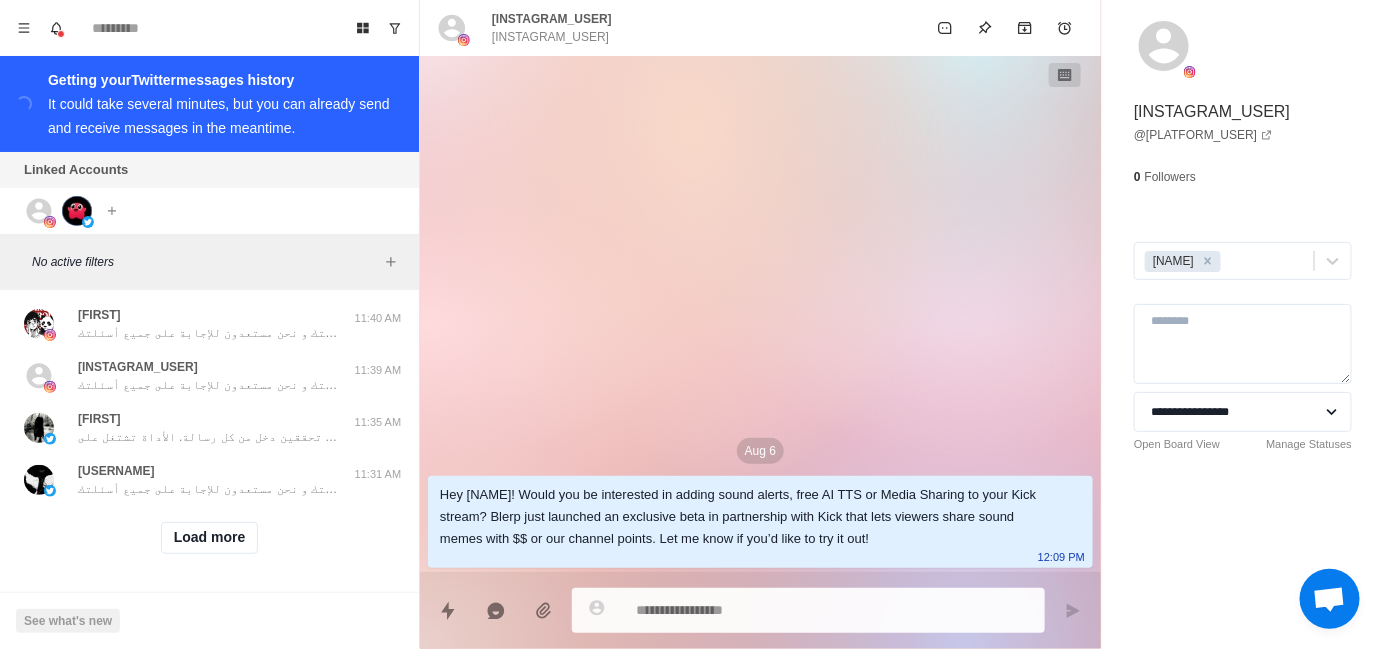 click on "Load more" at bounding box center (209, 538) 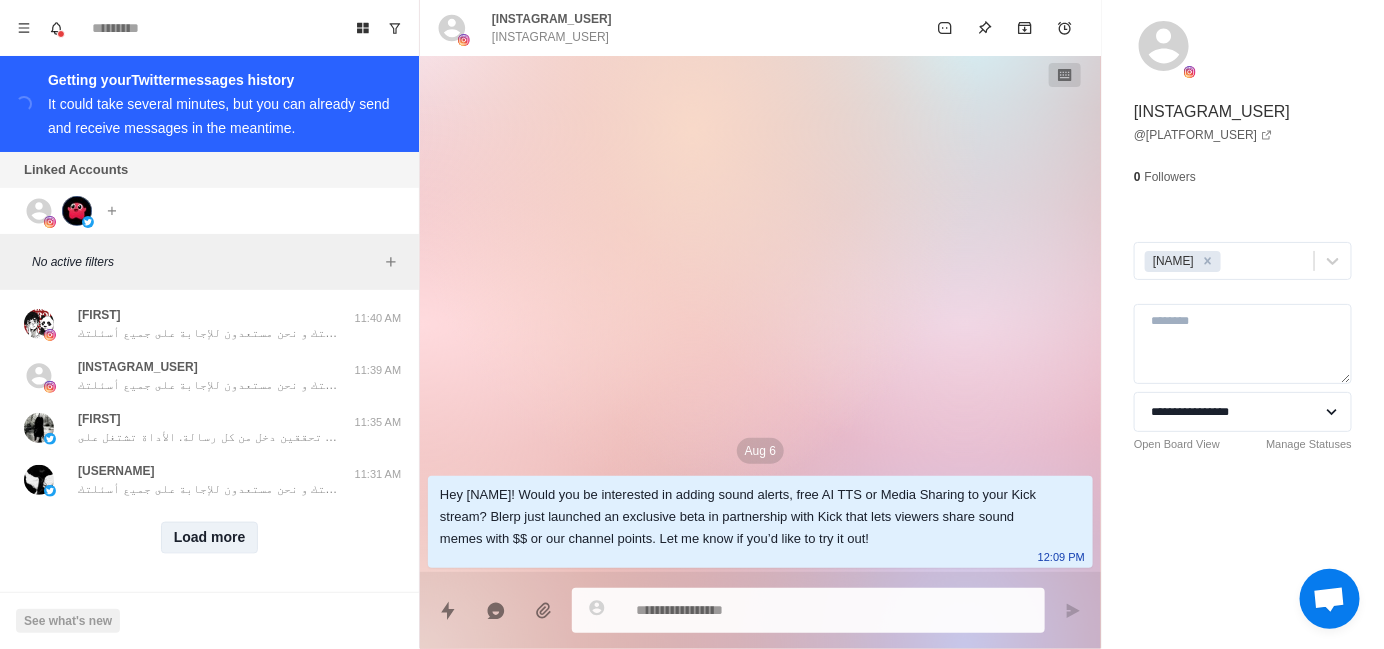 click on "Load more" at bounding box center [210, 538] 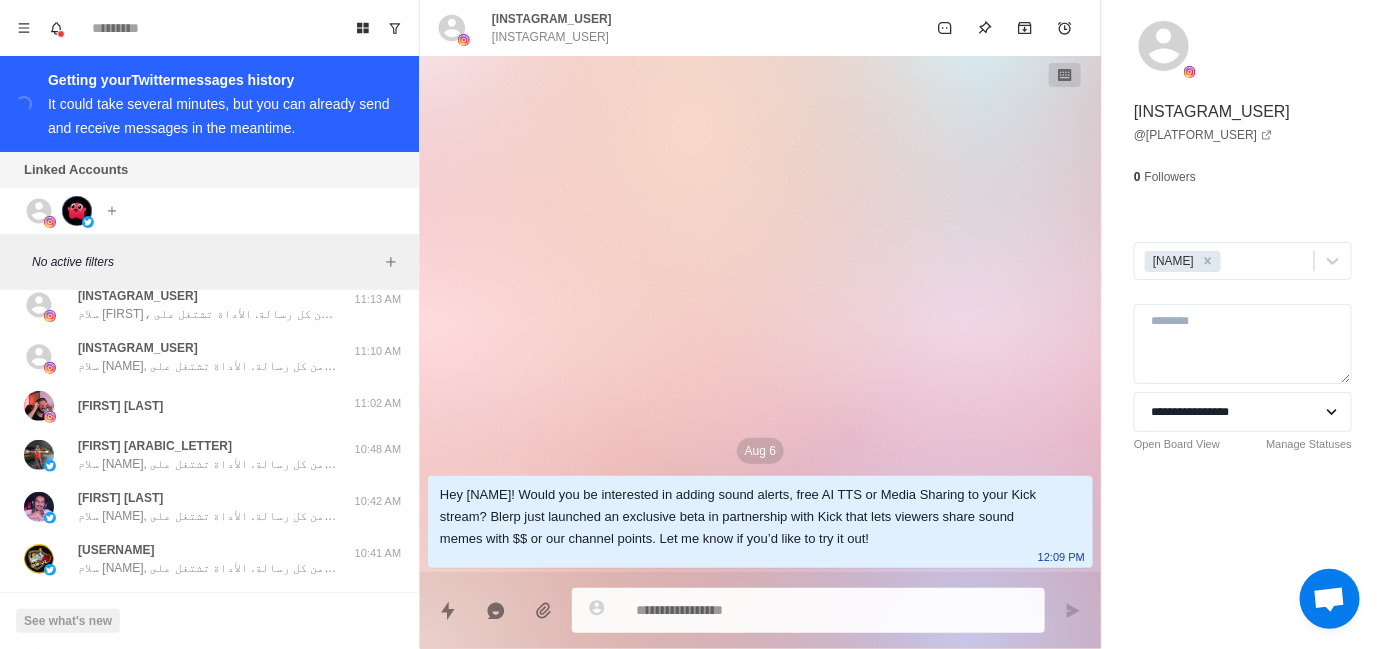 scroll, scrollTop: 1249, scrollLeft: 0, axis: vertical 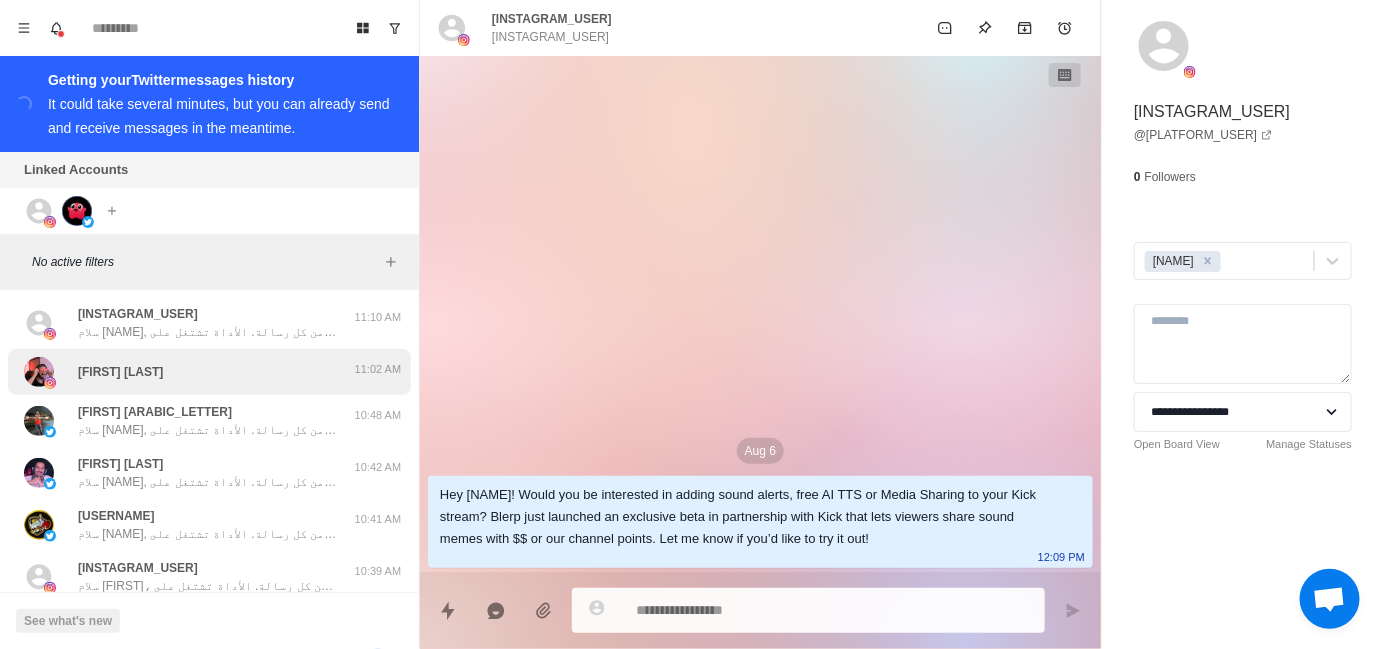 click on "[FIRST] [LAST]" at bounding box center (188, 372) 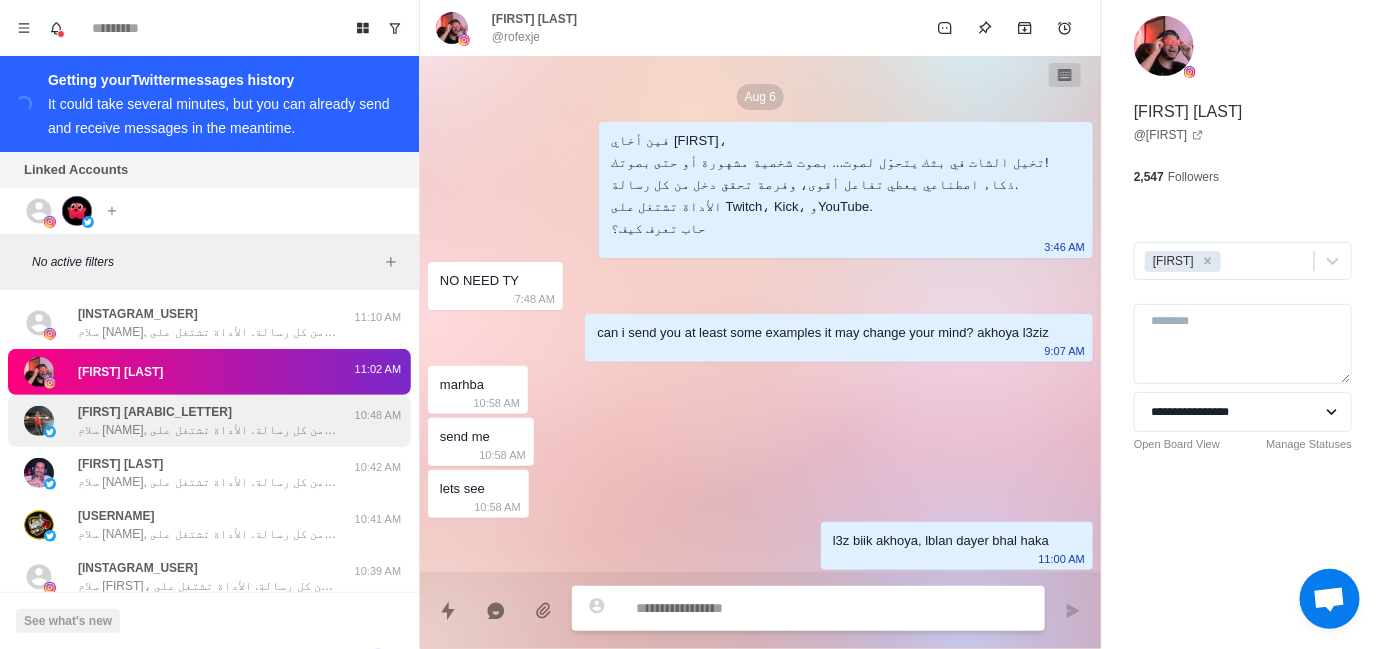 scroll, scrollTop: 91, scrollLeft: 0, axis: vertical 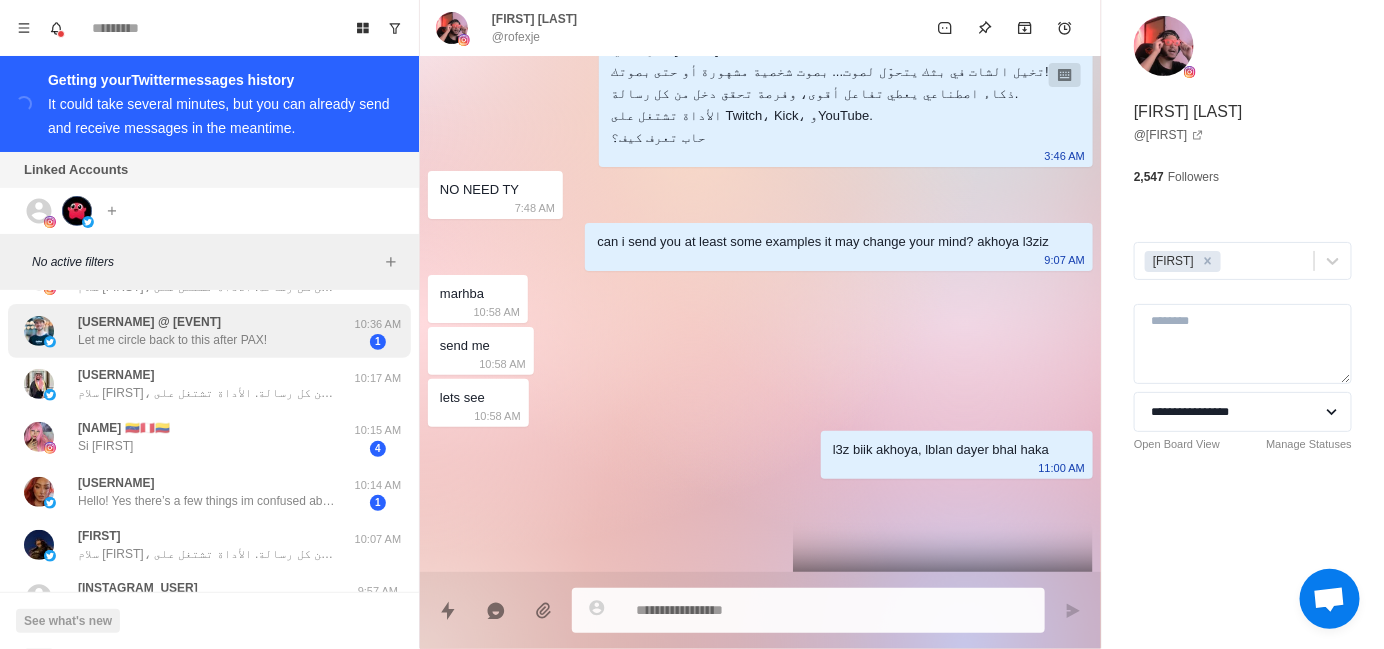click on "Let me circle back to this after PAX!" at bounding box center (172, 340) 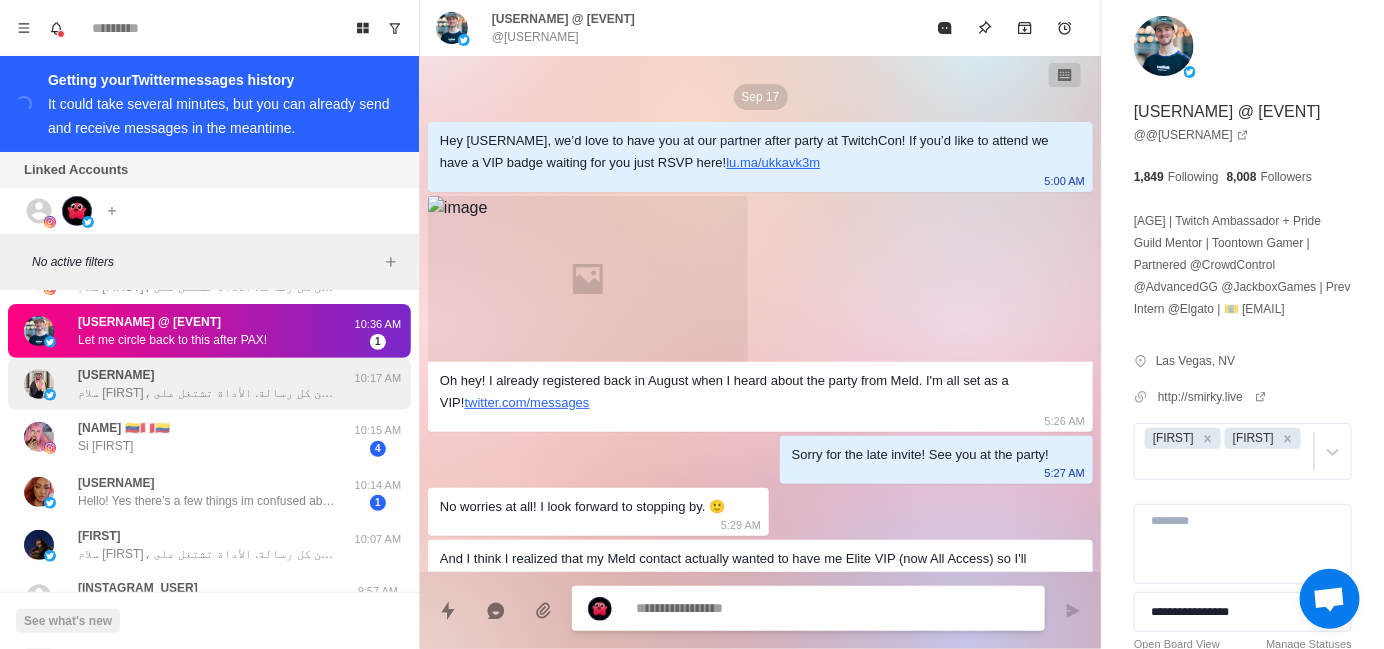 scroll, scrollTop: 2123, scrollLeft: 0, axis: vertical 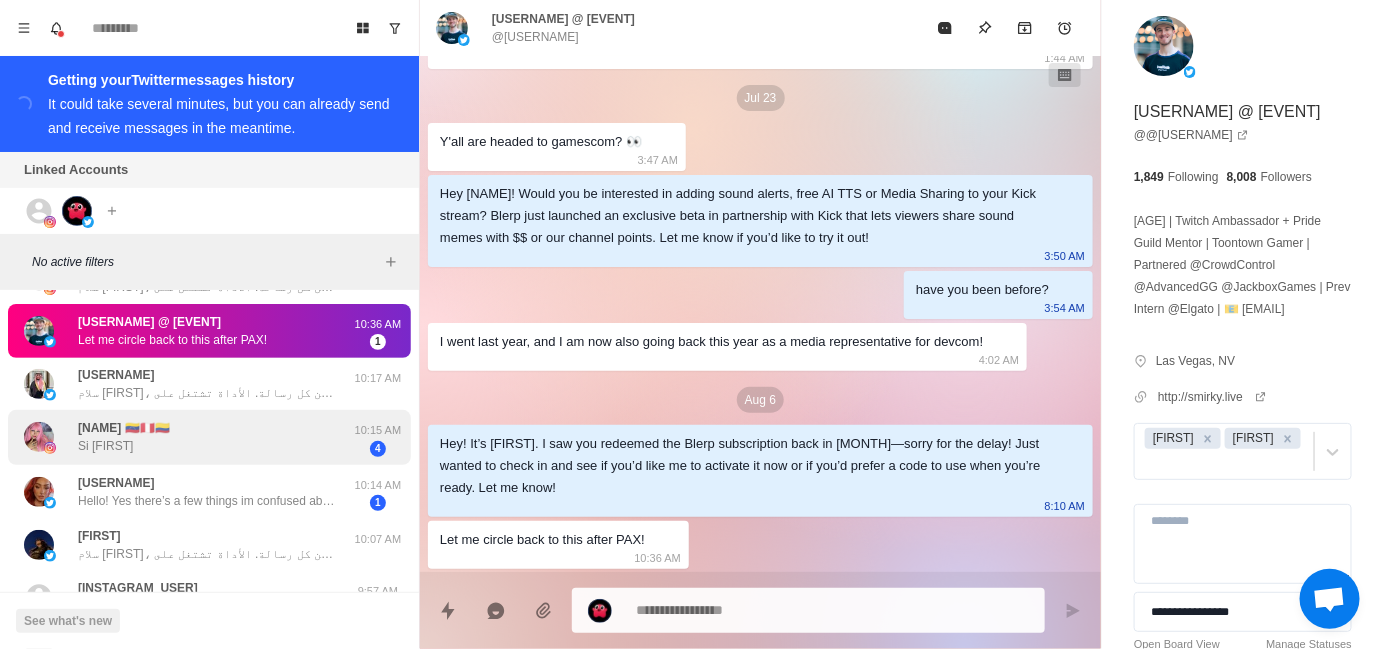 click on "[NAME] 🇻🇪🇵🇪🇨🇴 Si bb" at bounding box center [188, 437] 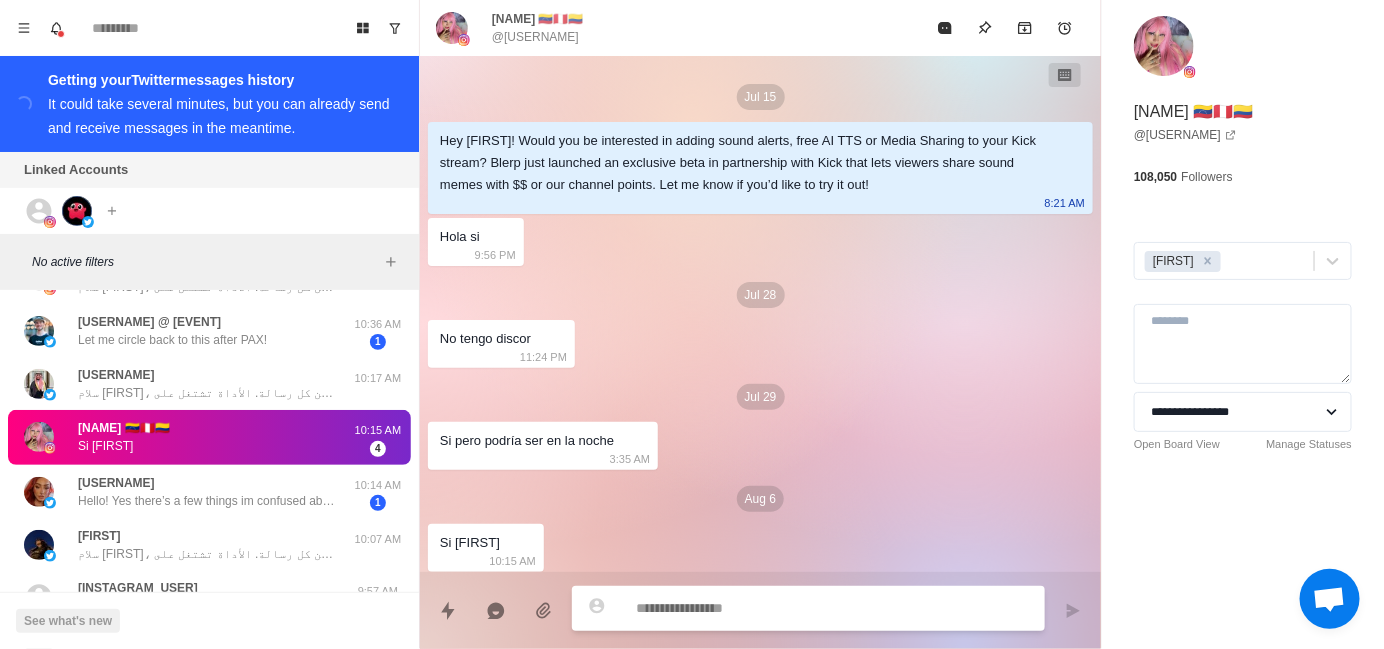 scroll, scrollTop: 3, scrollLeft: 0, axis: vertical 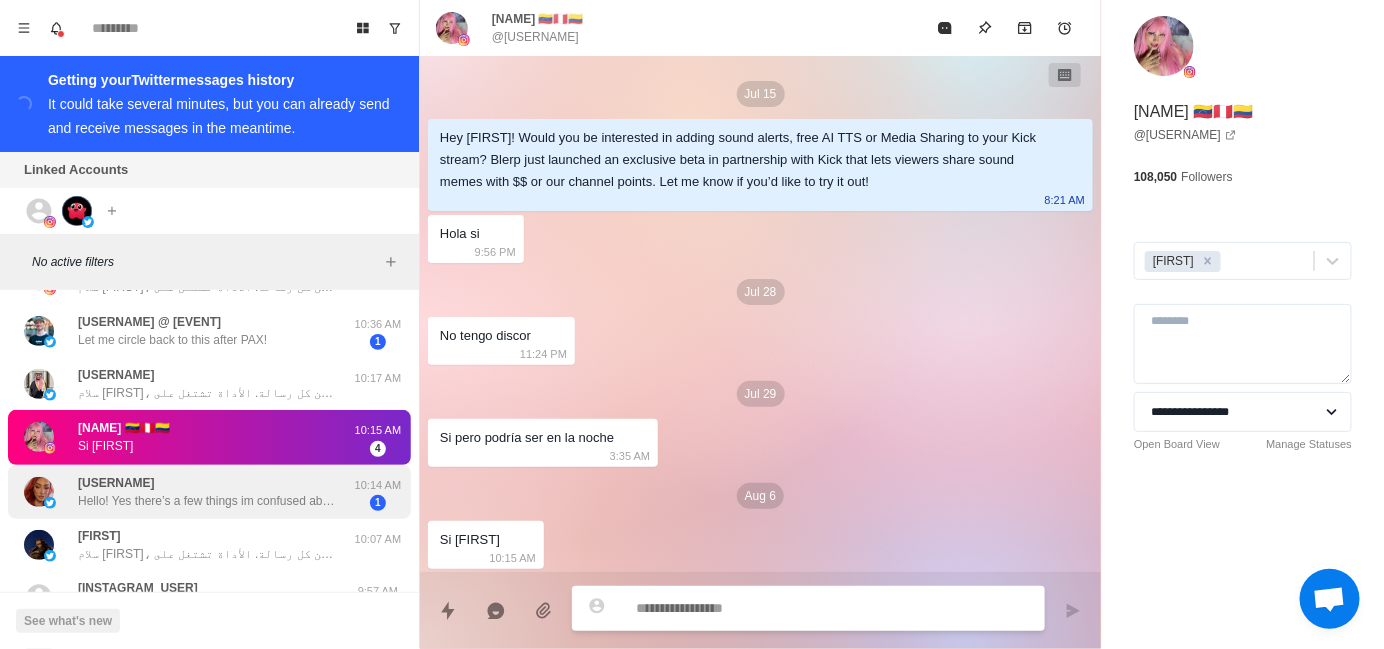 click on "Hello! Yes there’s a few things im confused about and not sure if ive set it up properly! Im just about to head to sleep but would love for some help another time" at bounding box center [208, 501] 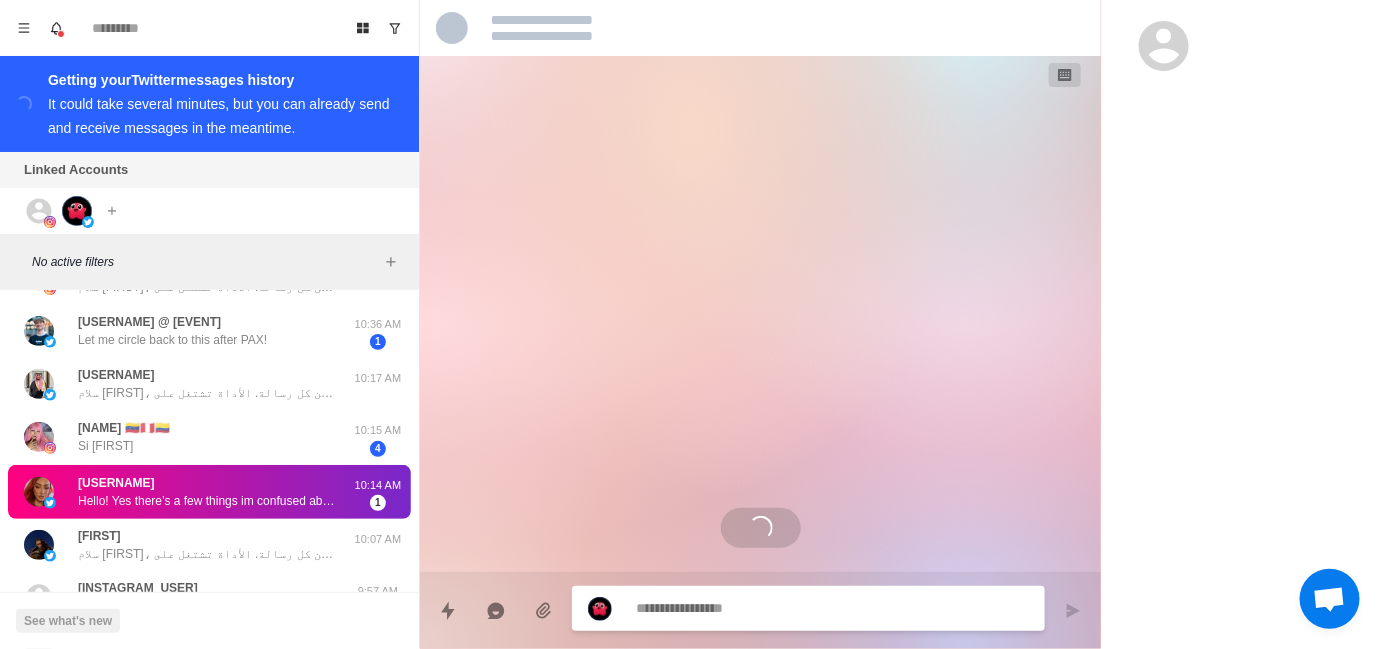 scroll, scrollTop: 0, scrollLeft: 0, axis: both 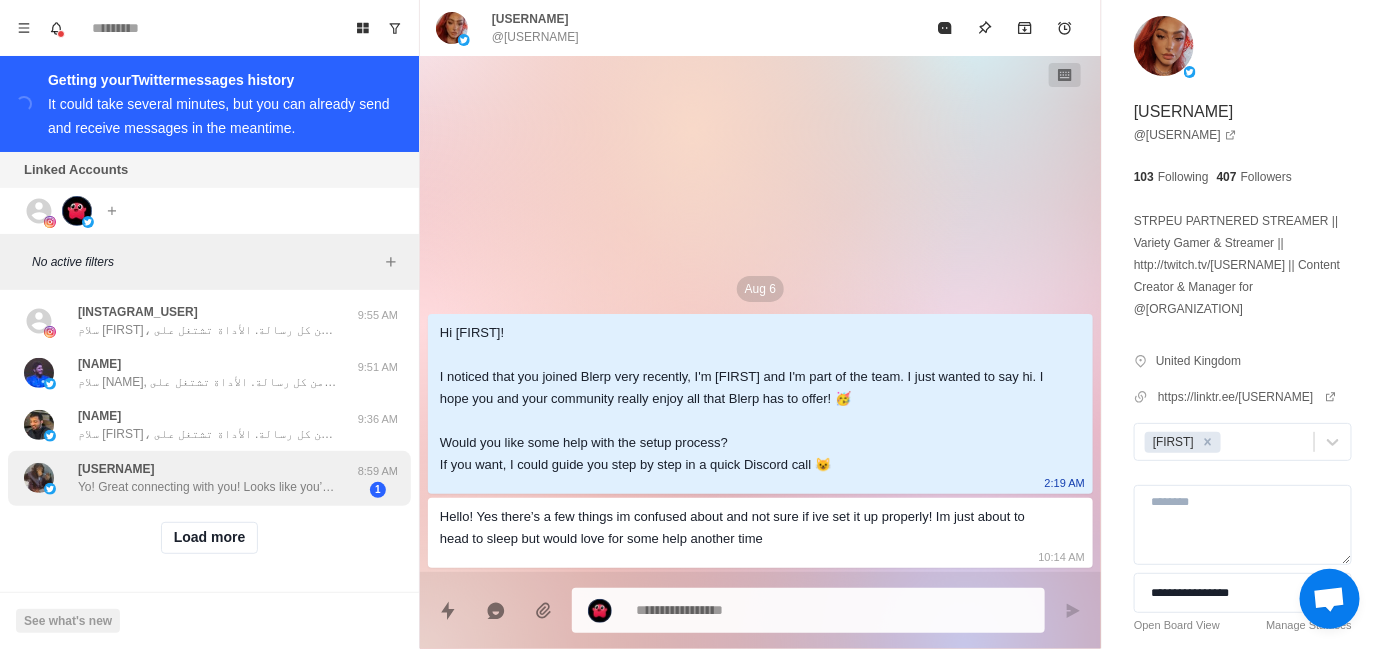 click on "[FIRST] Yo! Great connecting with you!
Looks like you’ve been in the world of WEB3 for a while.
Curious about a job opportunity?
You get paid every day, it’s an easy role, and the project has a solid reputation!" at bounding box center [208, 478] 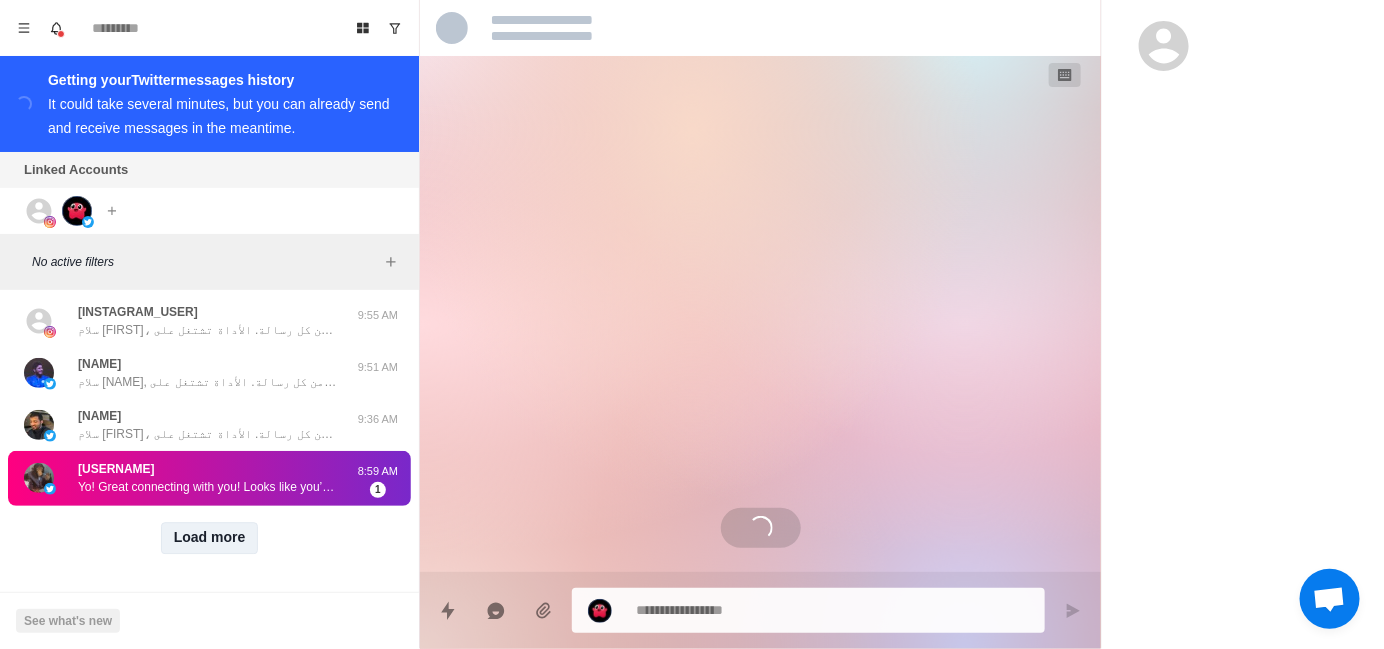 click on "Load more" at bounding box center (210, 538) 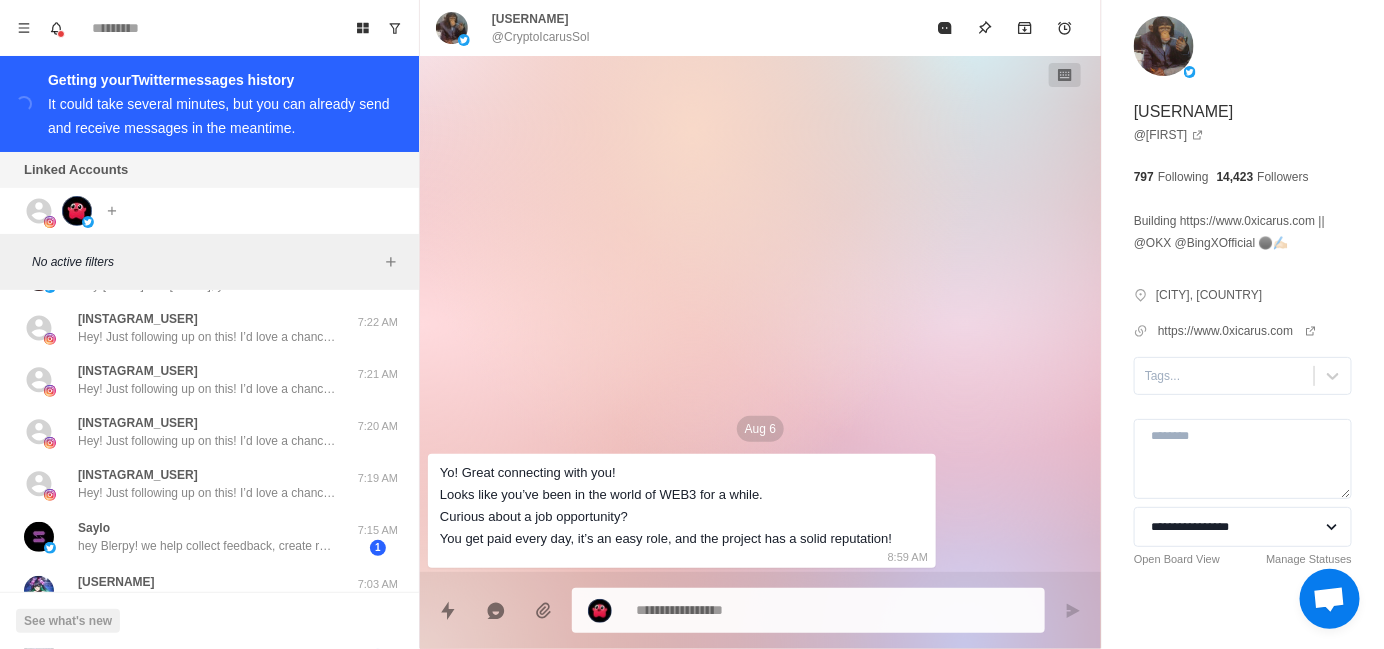 scroll, scrollTop: 2492, scrollLeft: 0, axis: vertical 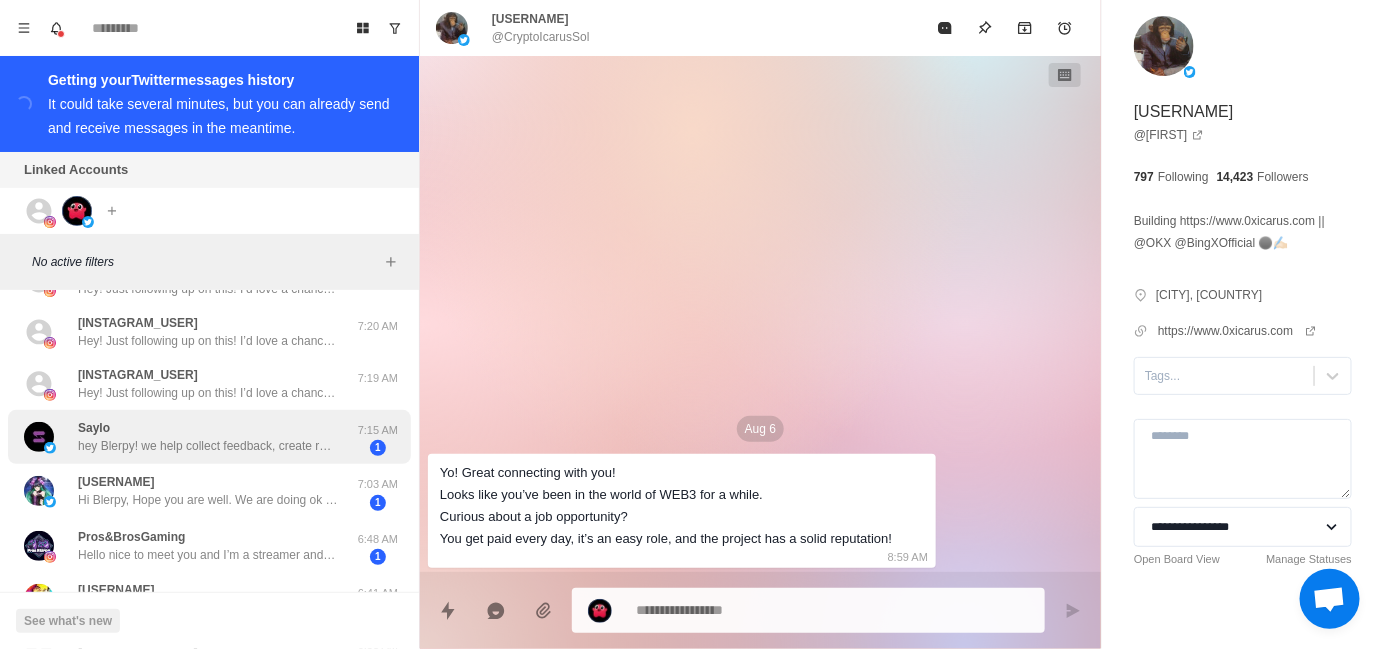 click on "hey Blerpy!
we help collect feedback, create roadmaps &amp; change logs.
and we're cheaper than the alternatives
wanna try us out for free? (https://t.co/9xYKkY8UZj)" at bounding box center [208, 446] 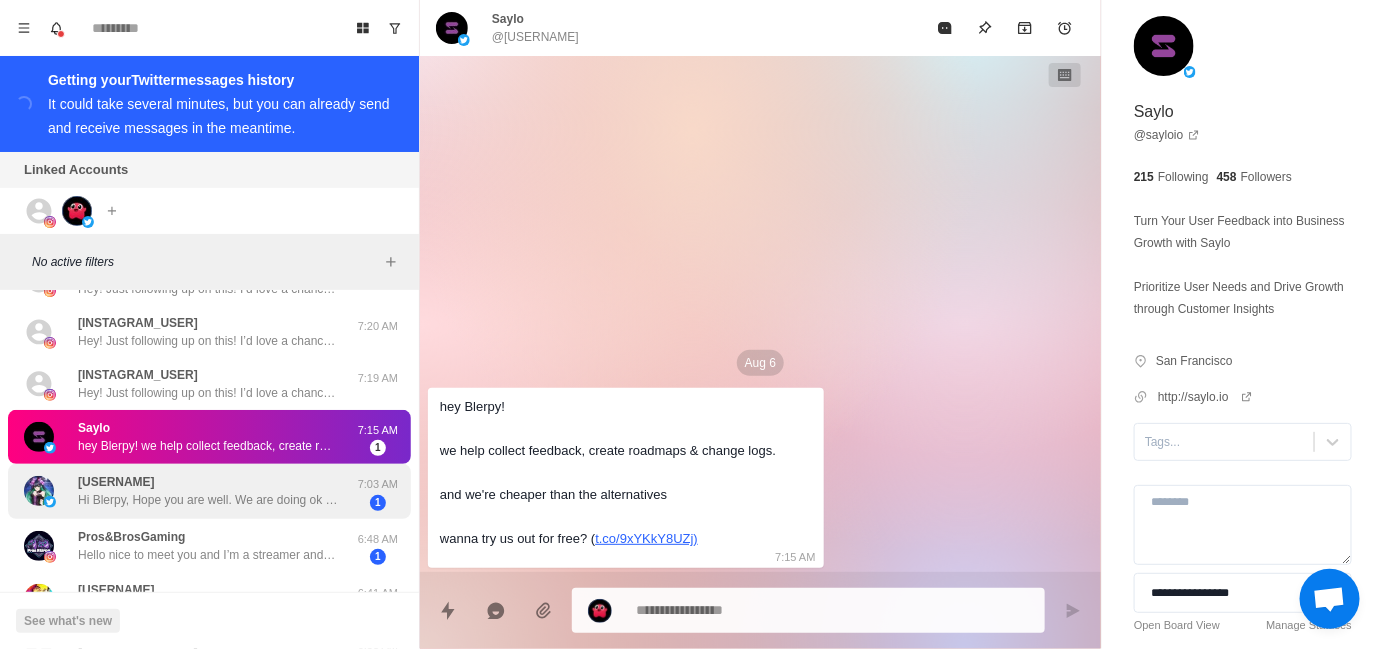 click on "[USERNAME] Hi Blerpy,
Hope you are well. We are doing ok thank you. Missing streaming this week as I’m in a planned hospital stay for long term chronic illness. Can’t wait to get back to streaming next week as it’s my life.
I’m trying hard Blerpy to make friends and want to be friends with my oshi but it’s hard.
How are you doing and how is life treating you?" at bounding box center (208, 491) 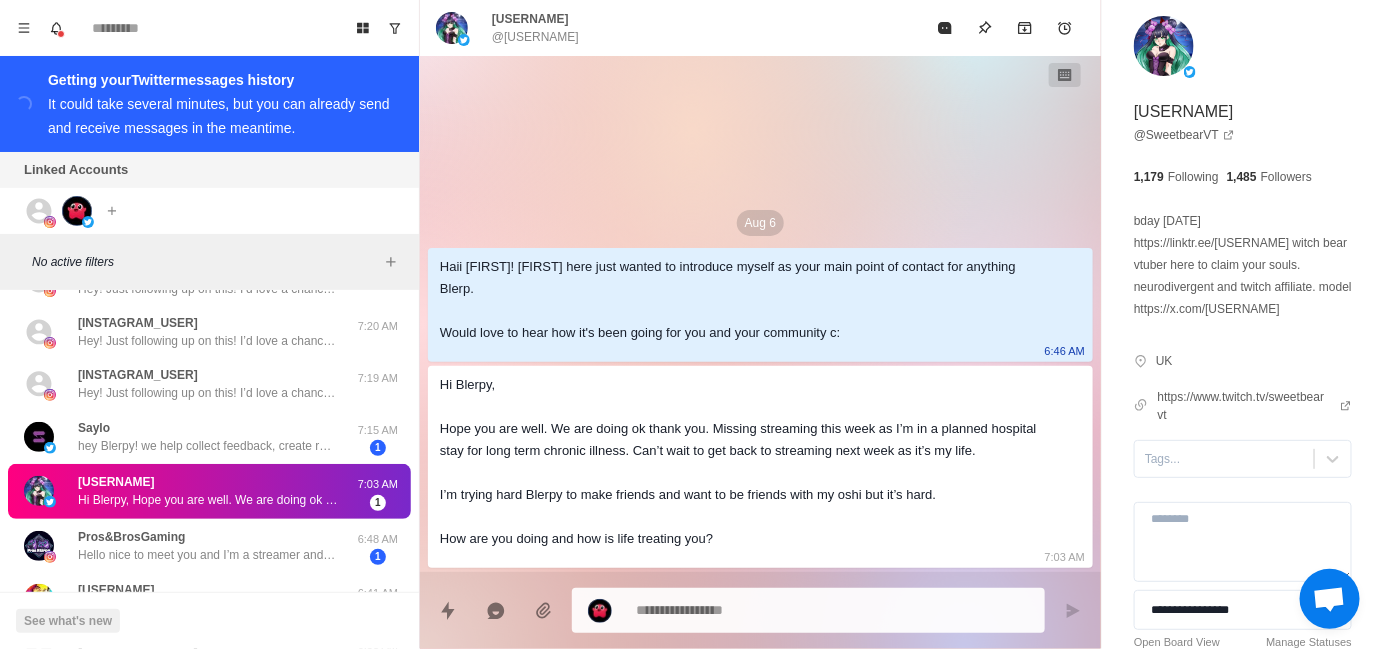 click on "Aug 6 Haii [USERNAME]! [NAME] here just wanted to introduce myself as your main point of contact for anything Blerp.
Would love to hear how it's been going for you and your community c: 6:46 AM Hi Blerpy,
Hope you are well. We are doing ok thank you. Missing streaming this week as I’m in a planned hospital stay for long term chronic illness. Can’t wait to get back to streaming next week as it’s my life.
I’m trying hard Blerpy to make friends and want to be friends with my oshi but it’s hard.
How are you doing and how is life treating you? 7:03 AM" at bounding box center [760, 314] 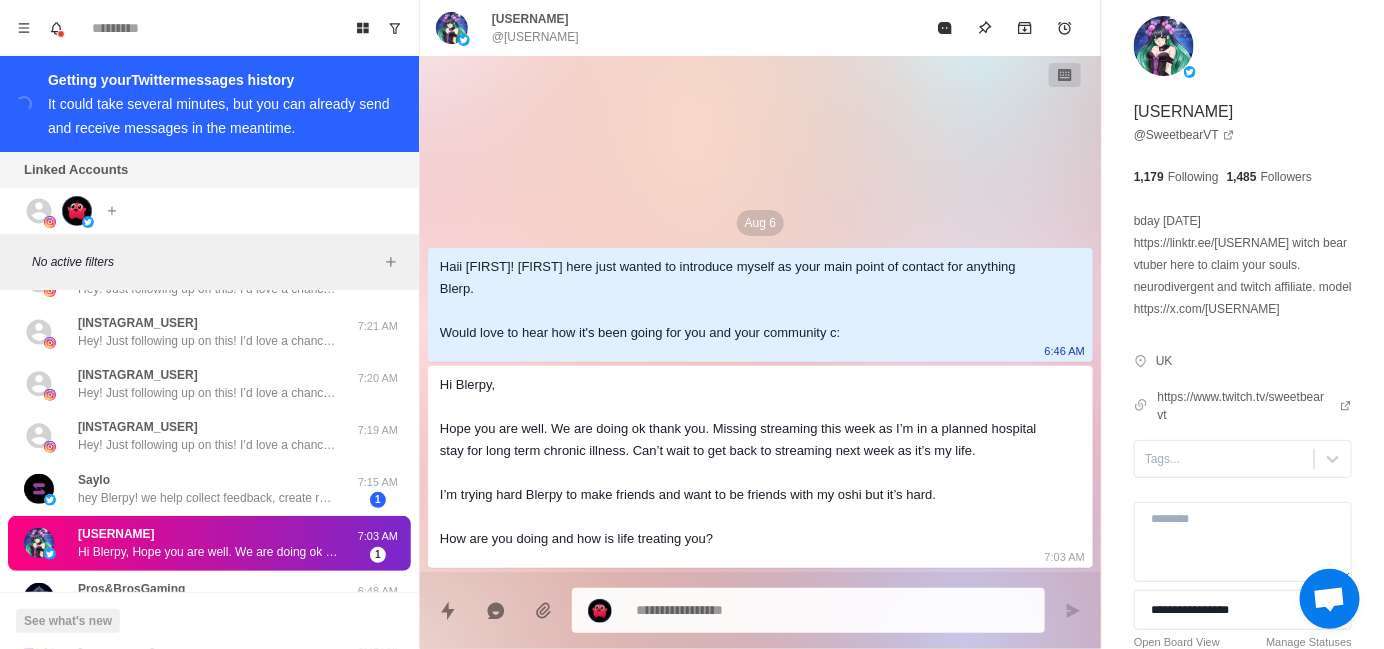 scroll, scrollTop: 2544, scrollLeft: 0, axis: vertical 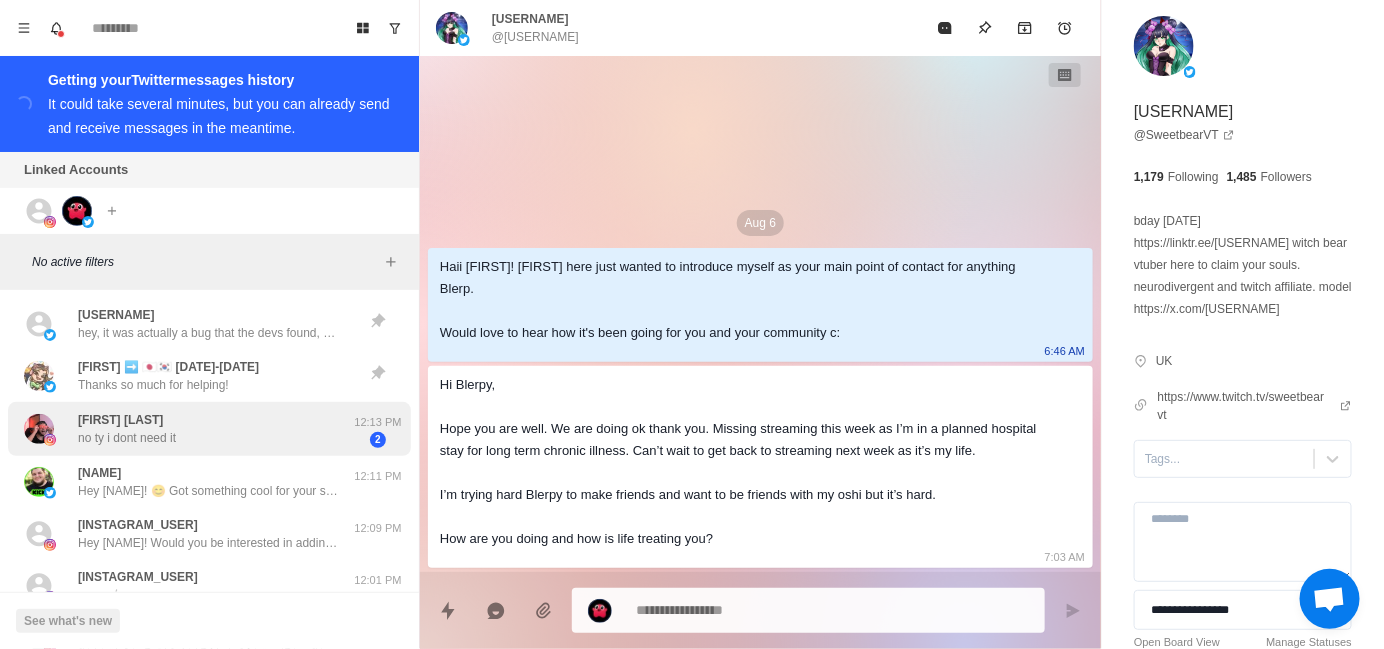 click on "[FIRST] [LAST] no ty i dont need it" at bounding box center (188, 429) 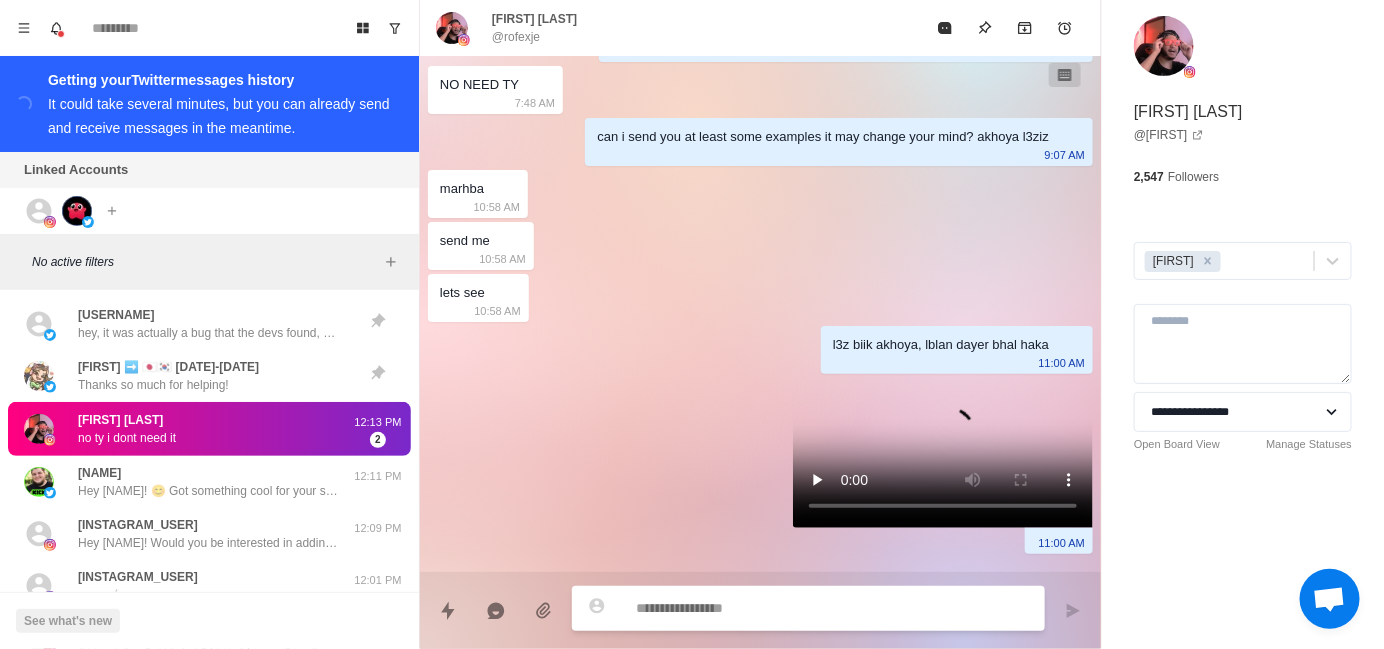 scroll, scrollTop: 0, scrollLeft: 0, axis: both 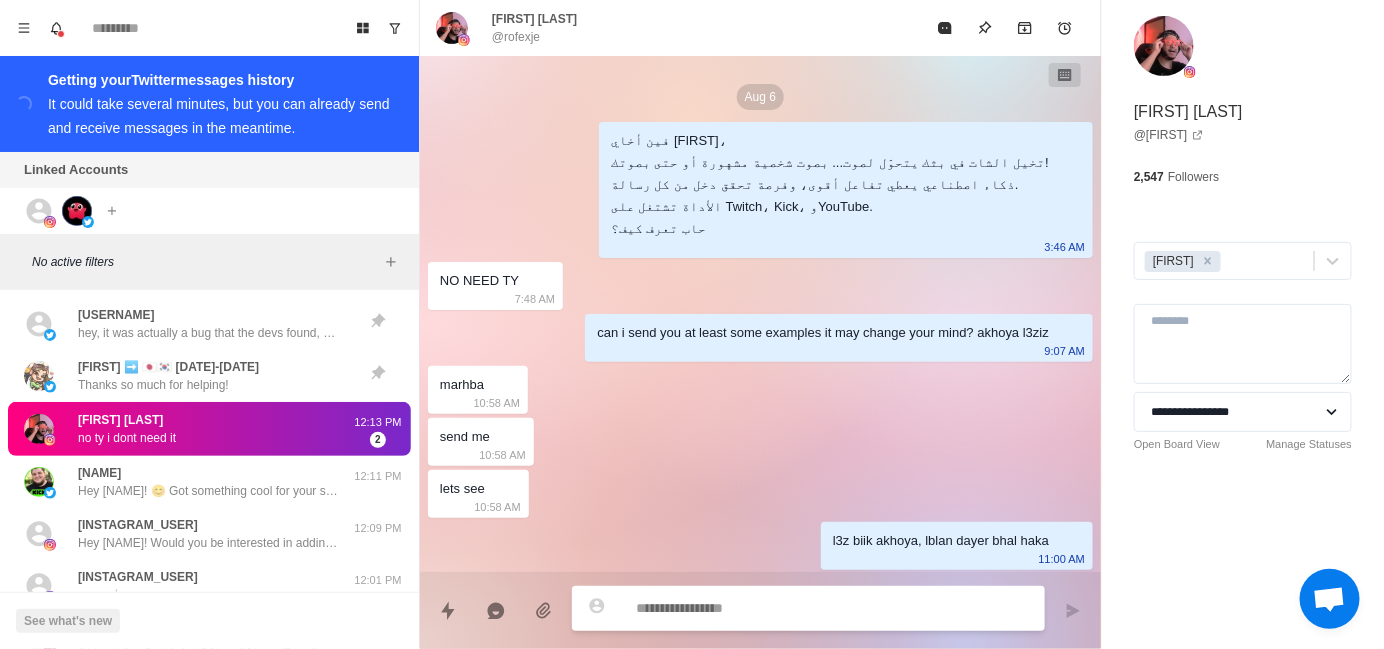 click on "سلام [NAME],
تخيل الشات في بثك يتحوّل لصوت... بصوت شخصية مشهورة أو حتى بصوتك!
ذكاء اصطناعي يعطي تفاعل أقوى، وفرصة تحقق دخل من كل رسالة.
الأداة تشتغل على Twitch، Kick، وYouTube.
حاب تعرف كيف؟ 3:46 AM NO NEED TY 7:48 AM can i send you at least some examples it may change your mind? akhoya l3ziz 9:07 AM marhba 10:58 AM send me 10:58 AM lets see 10:58 AM l3z biik akhoya, lblan dayer bhal haka 11:00 AM 11:00 AM 11:01 AM 11:02 AM AH I SEE 12:13 PM no ty i dont need it 12:13 PM" at bounding box center (760, 637) 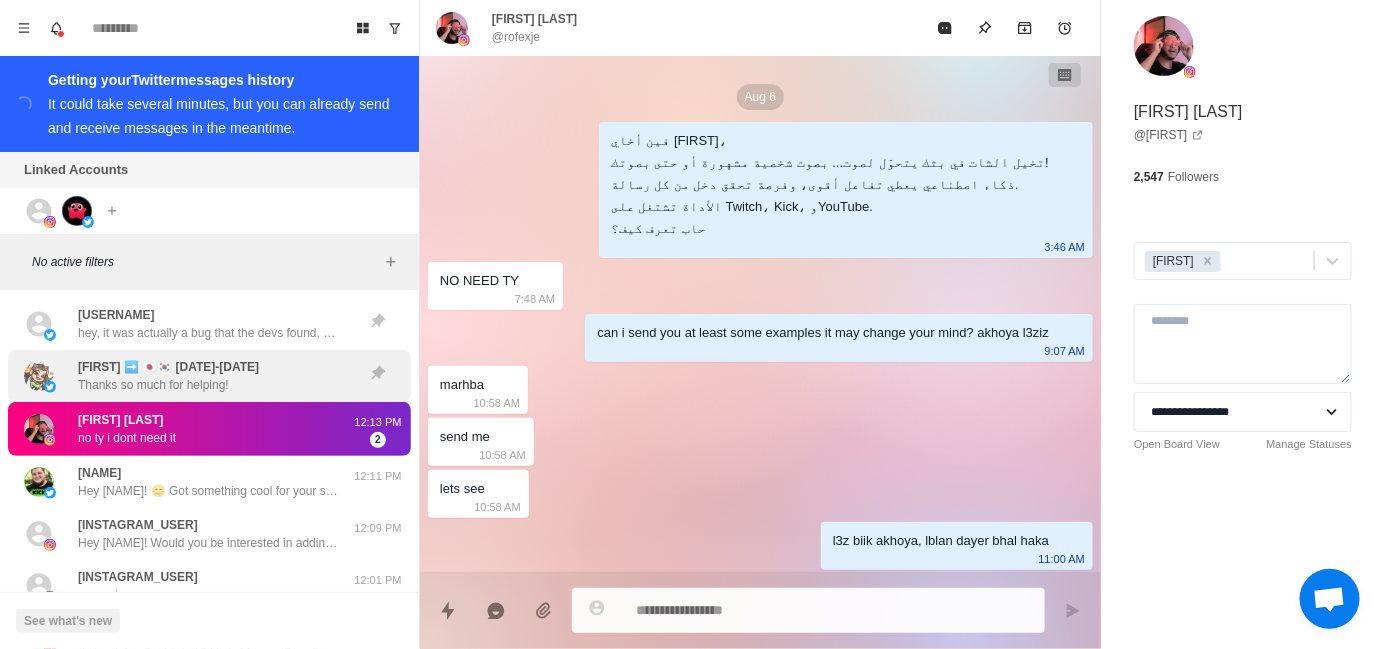 scroll, scrollTop: 200, scrollLeft: 0, axis: vertical 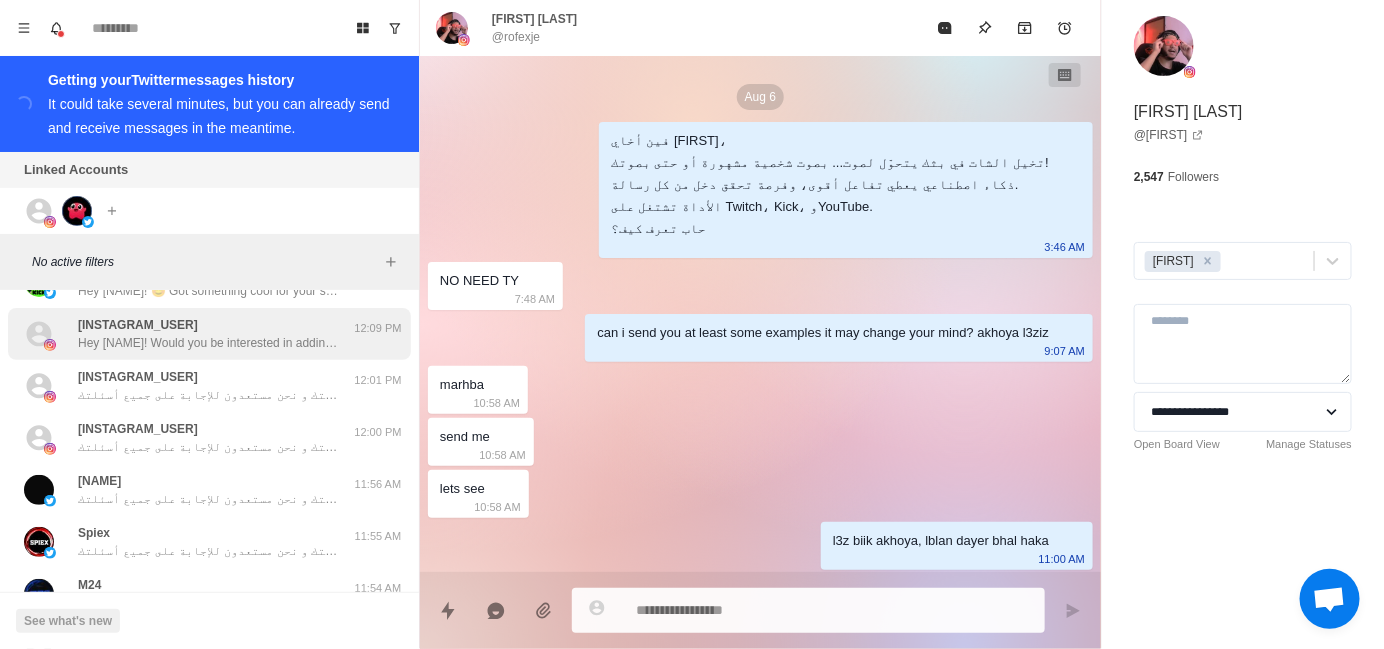 click on "Hey [NAME]! Would you be interested in adding sound alerts, free AI TTS or Media Sharing to your Kick stream? Blerp just launched an exclusive beta in partnership with Kick that lets viewers share sound memes with $$ or our channel points. Let me know if you’d like to try it out!" at bounding box center [208, 343] 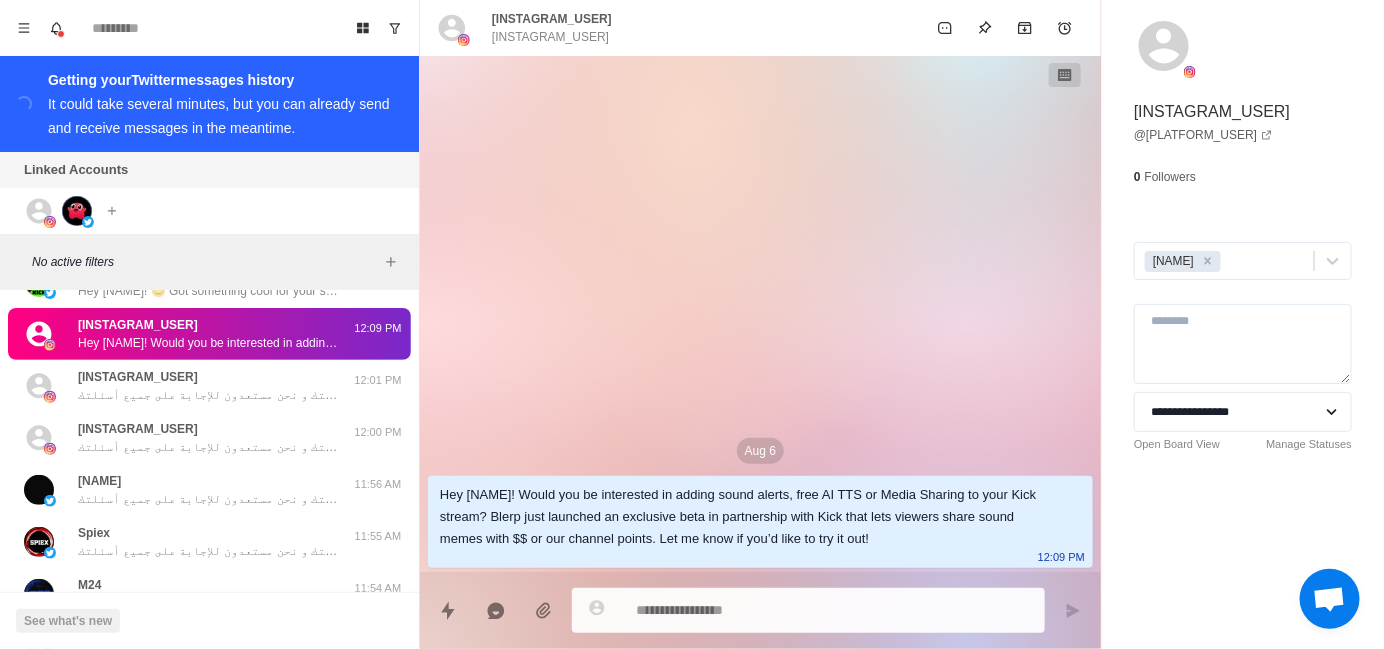 click on "Aug 6 Hey [NAME]! Would you be interested in adding sound alerts, free AI TTS or Media Sharing to your Kick stream? Blerp just launched an exclusive beta in partnership with Kick that lets viewers share sound memes with $$ or our channel points. Let me know if you’d like to try it out! 12:09 PM" at bounding box center (760, 314) 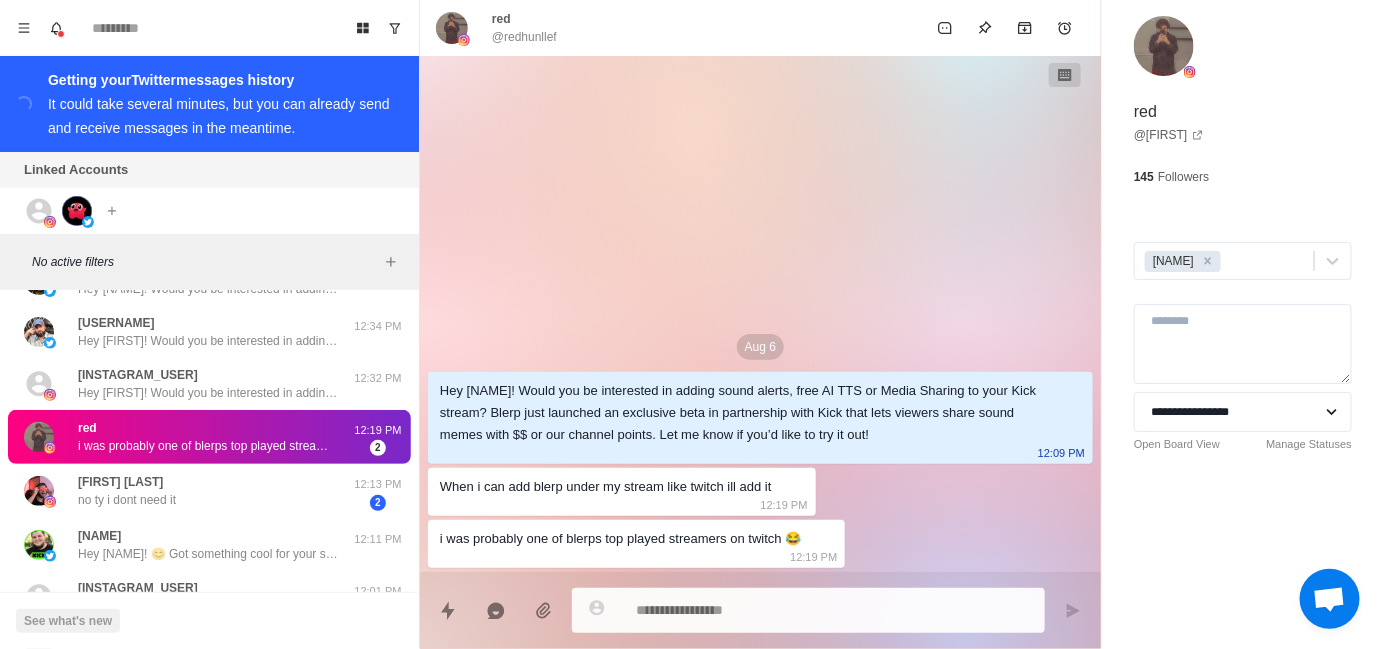 scroll, scrollTop: 252, scrollLeft: 0, axis: vertical 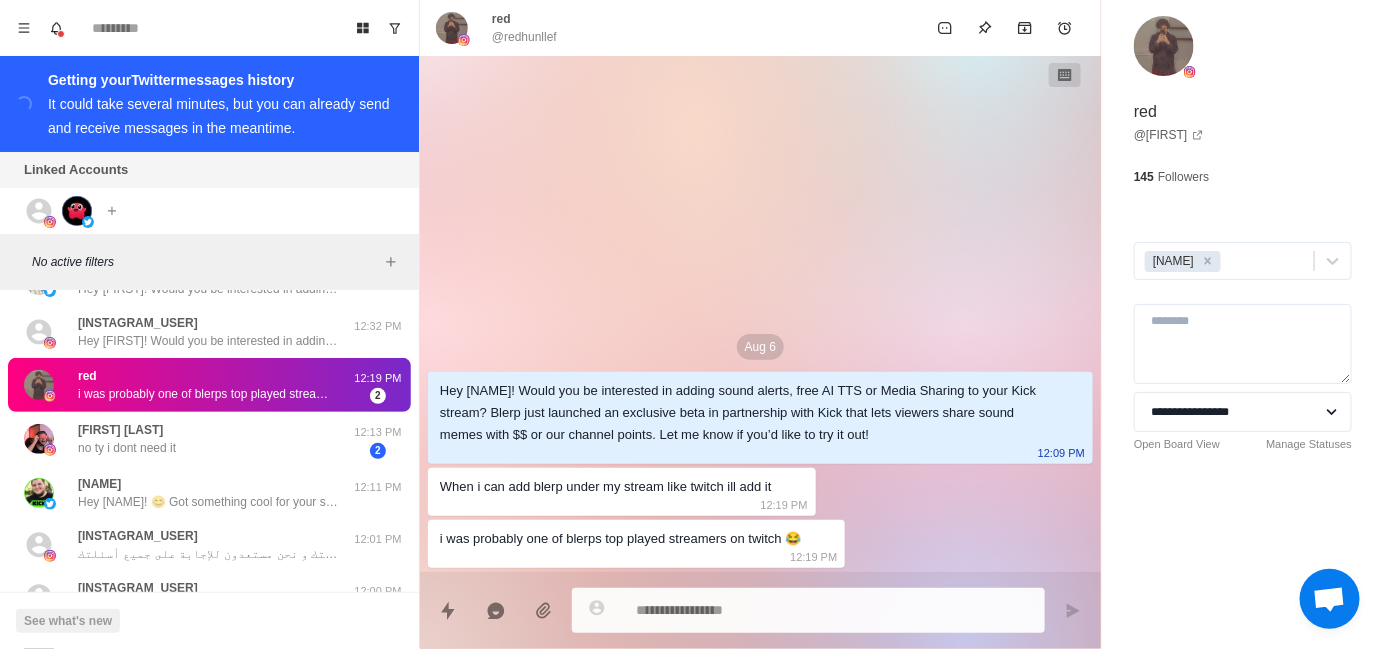 click at bounding box center [832, 610] 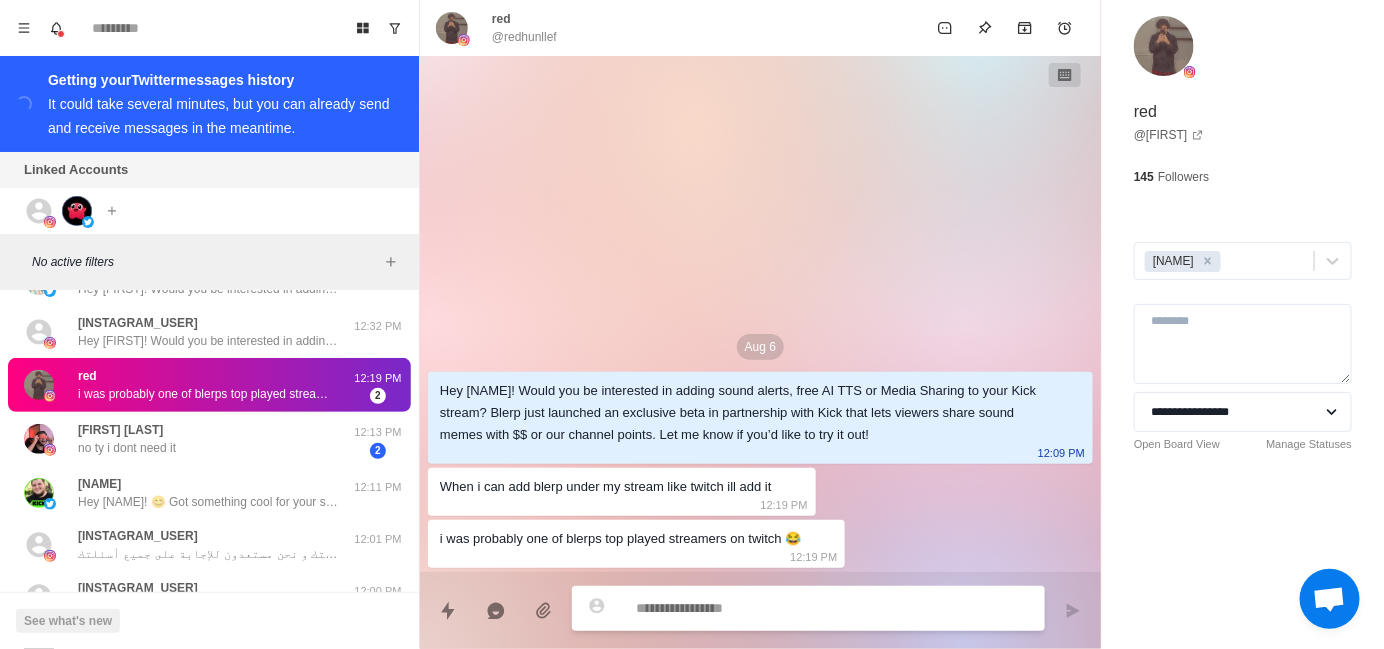 click at bounding box center [832, 608] 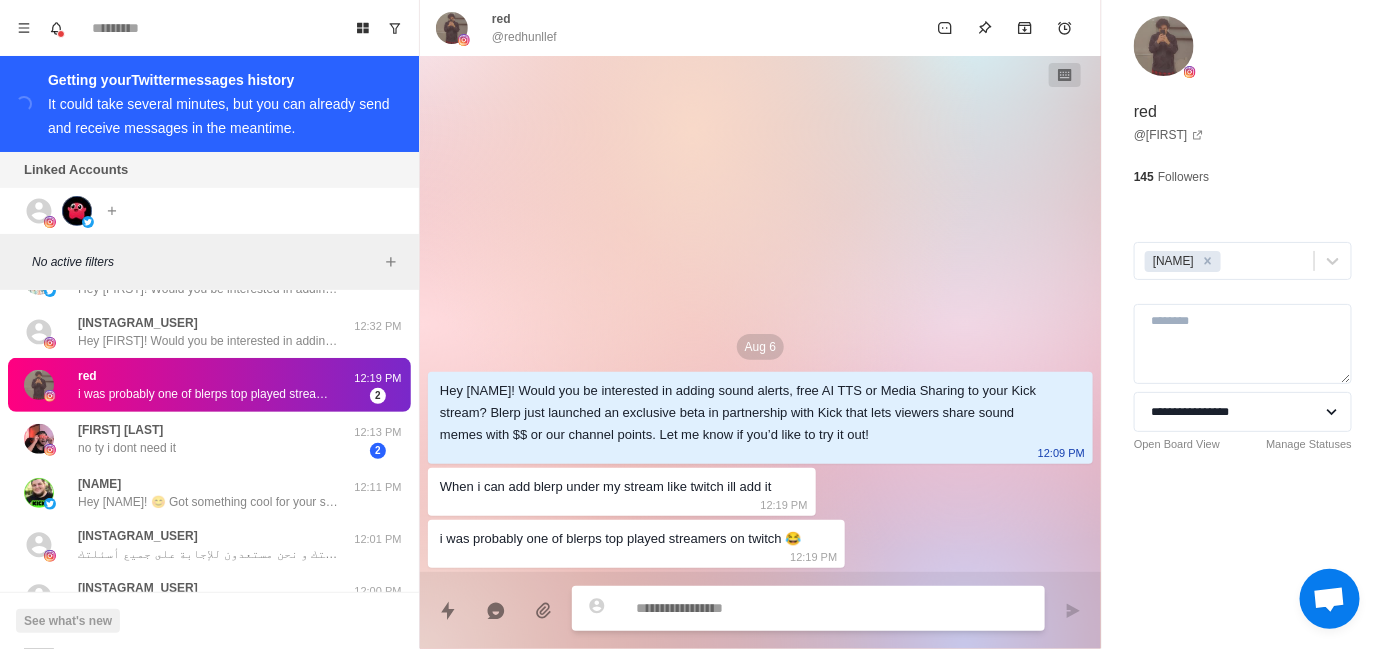 type on "*" 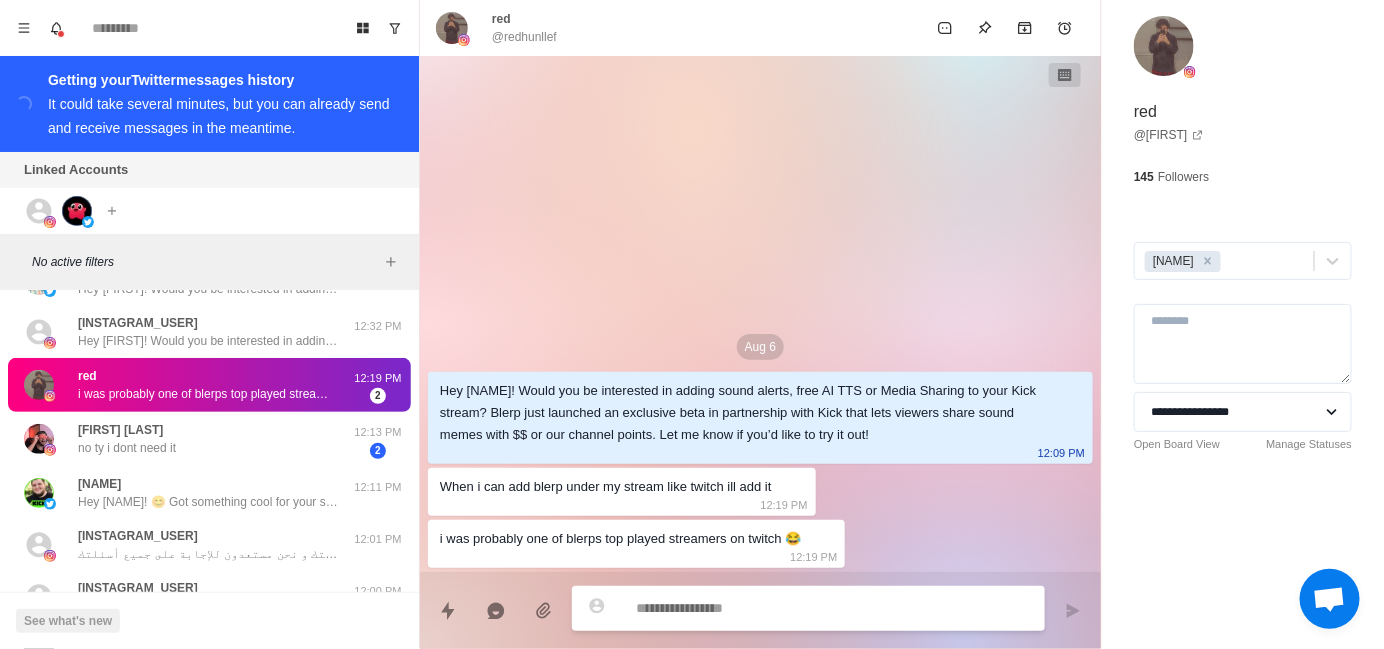 type on "*" 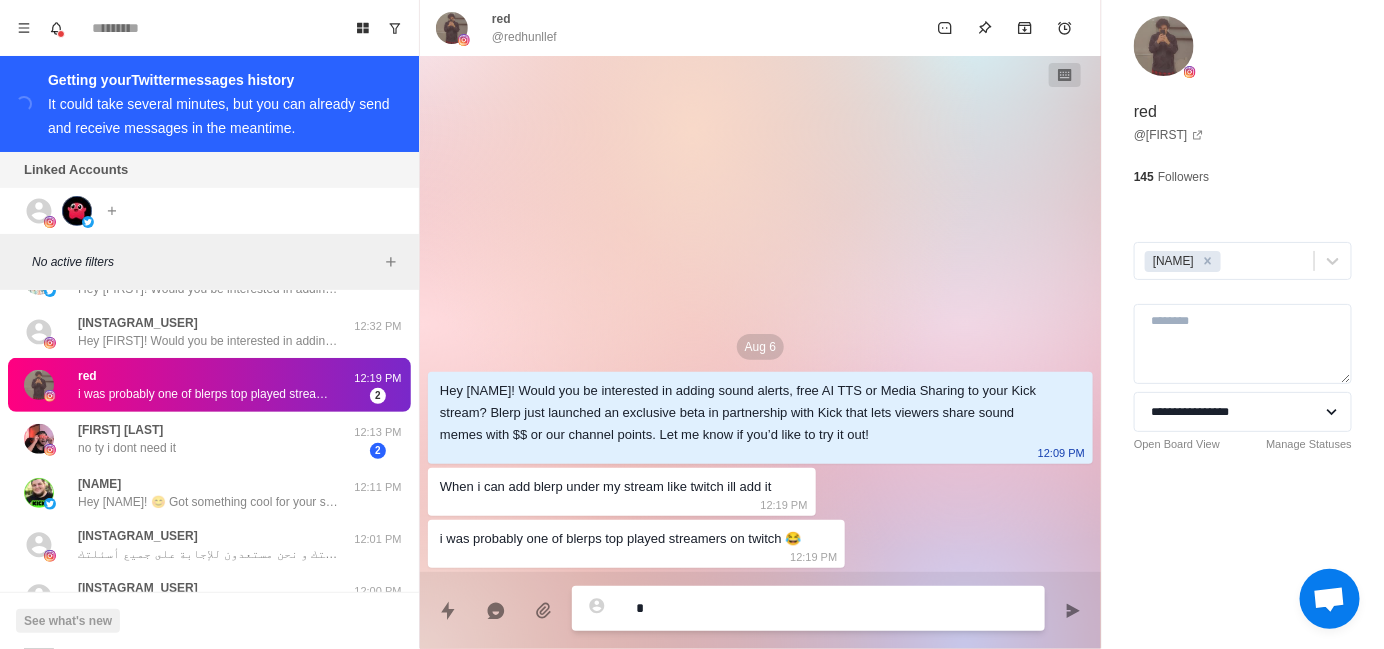 type on "**" 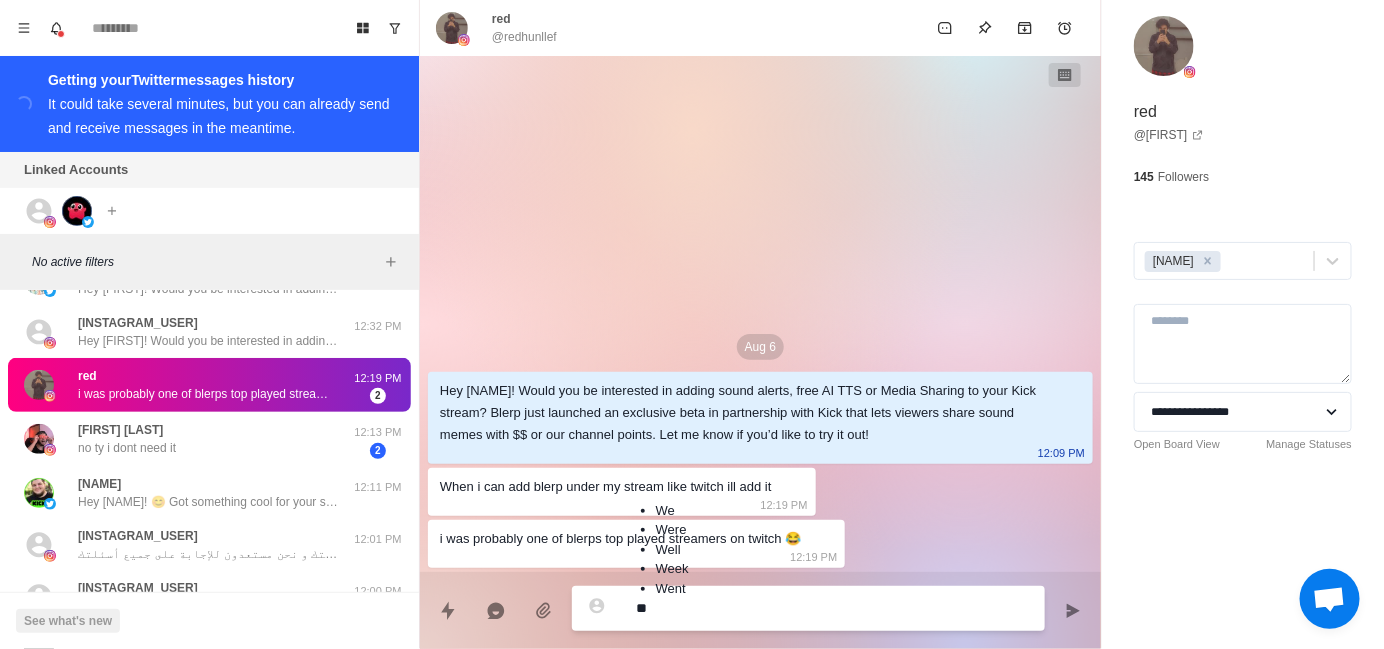 type on "**" 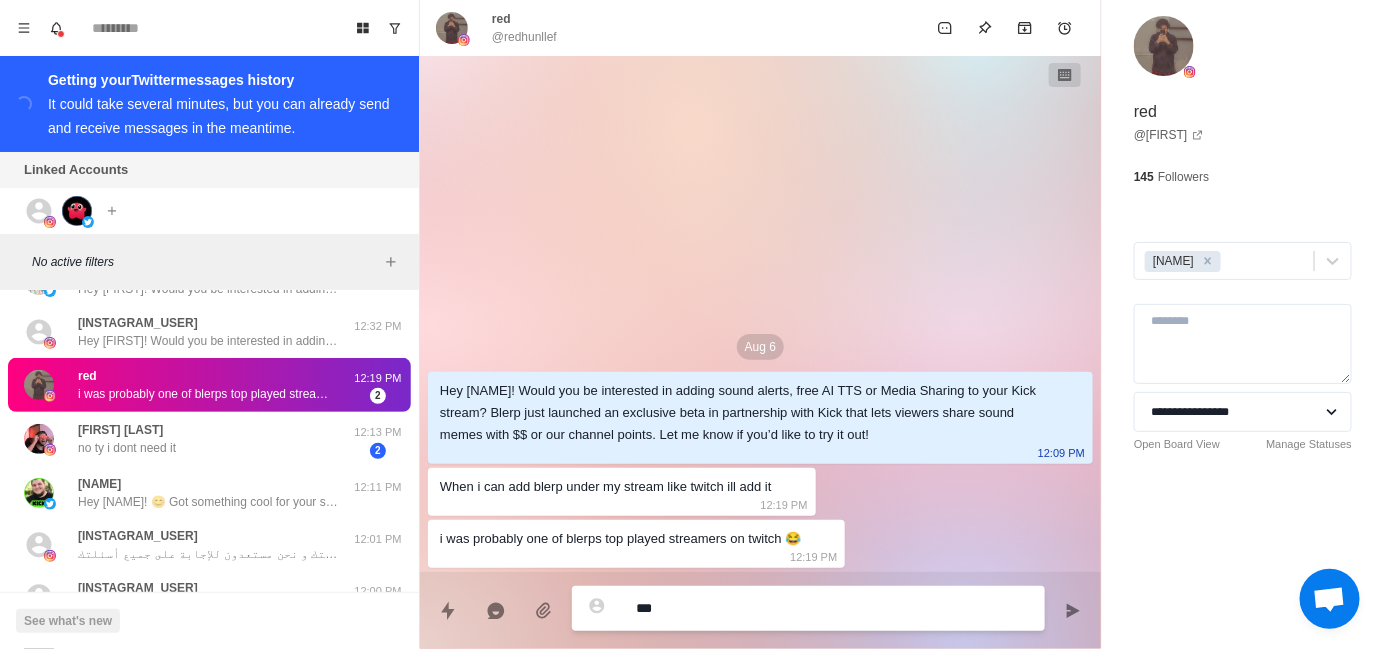 type on "****" 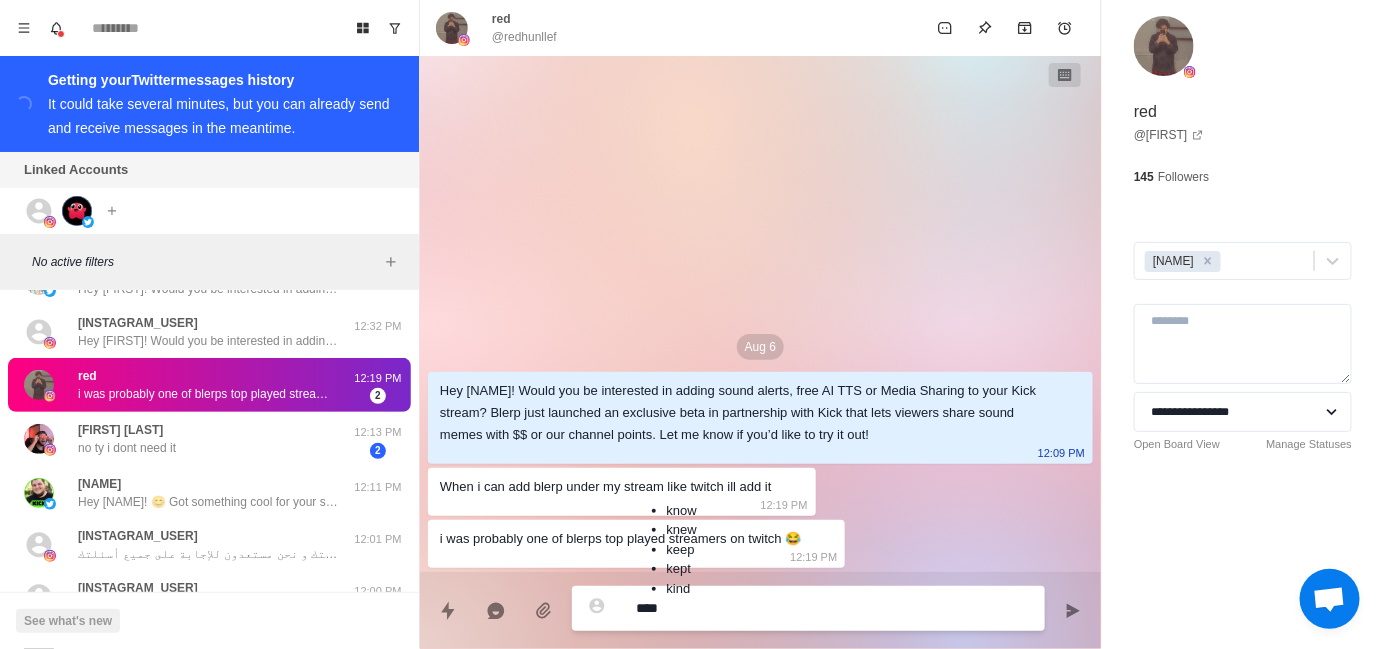 type on "*****" 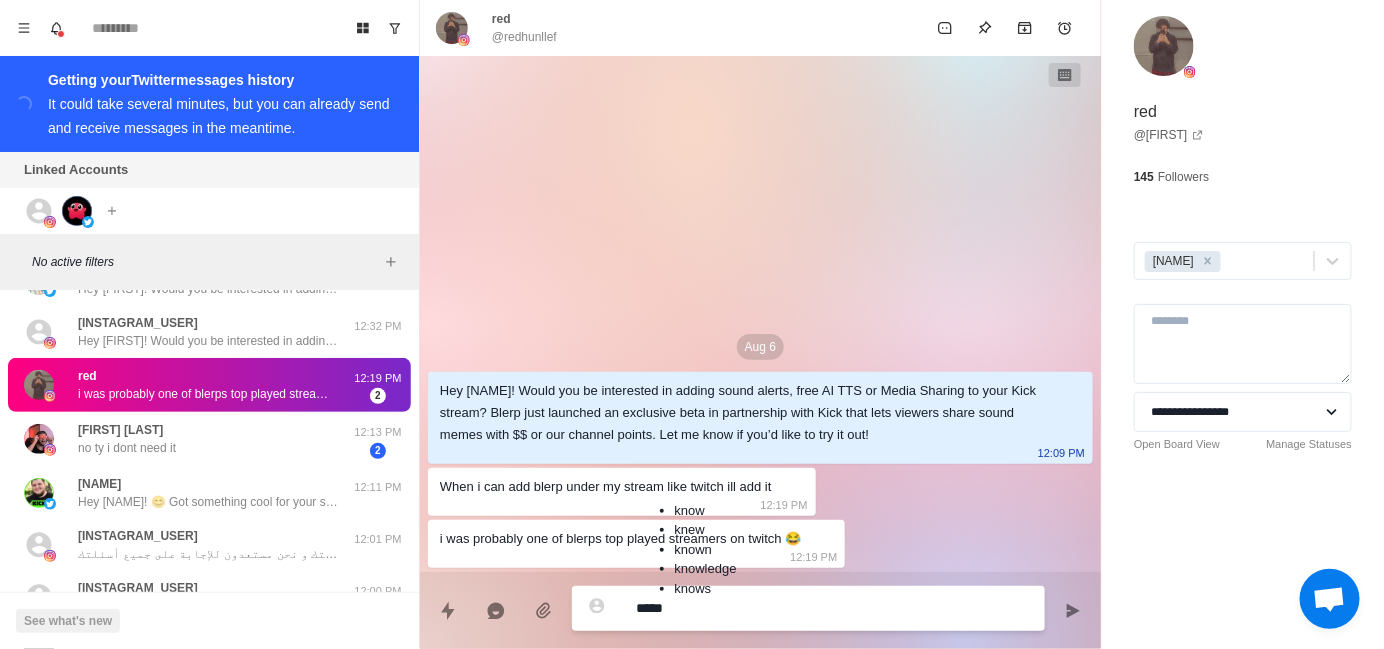 type on "******" 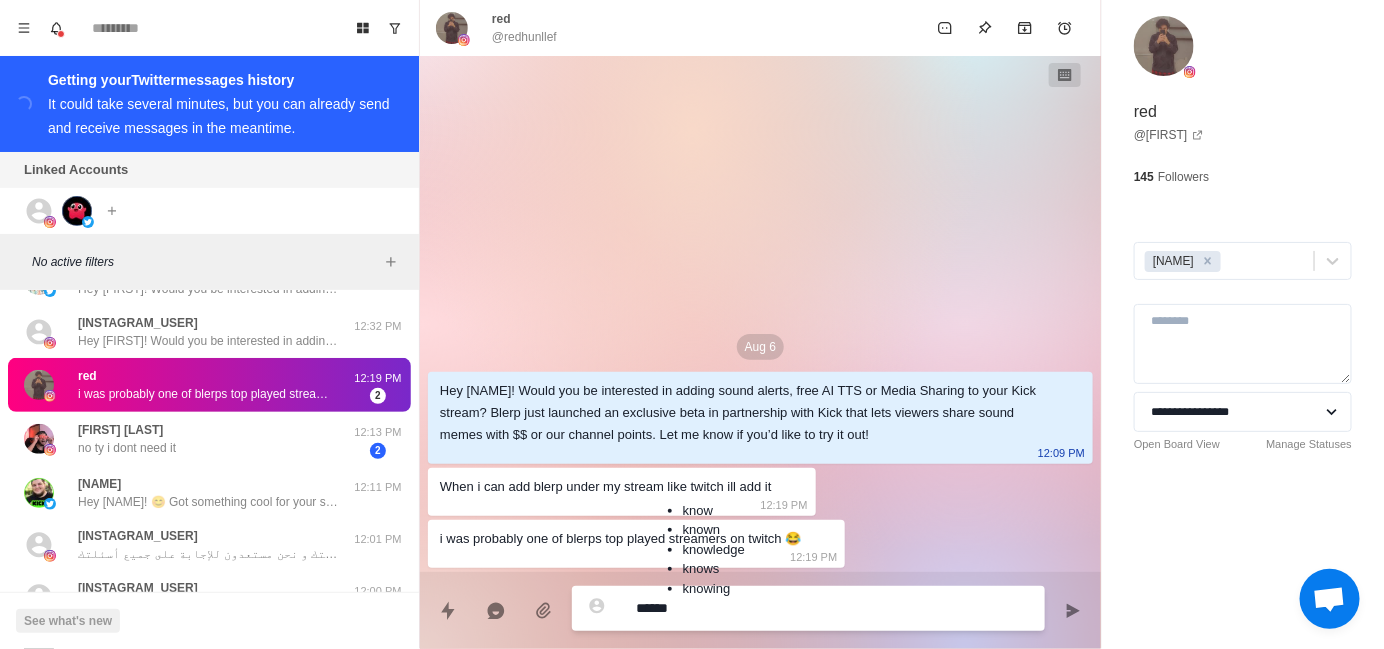 type on "*******" 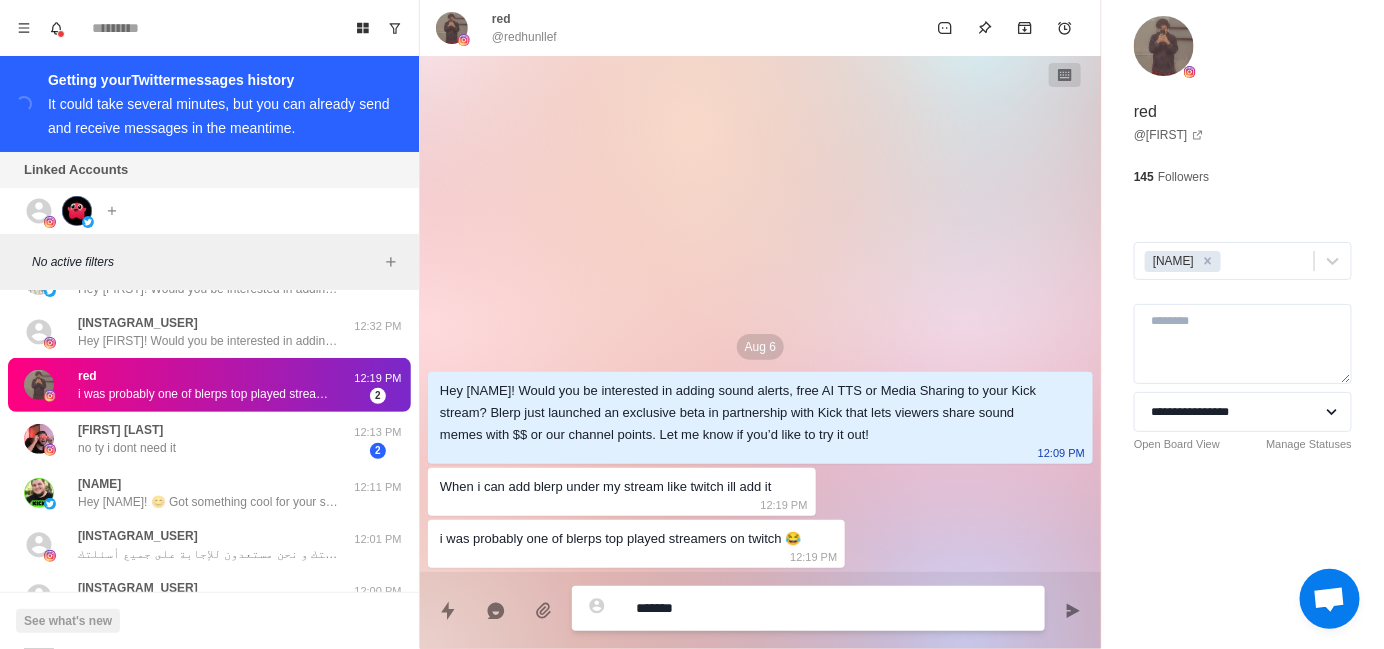 type on "******" 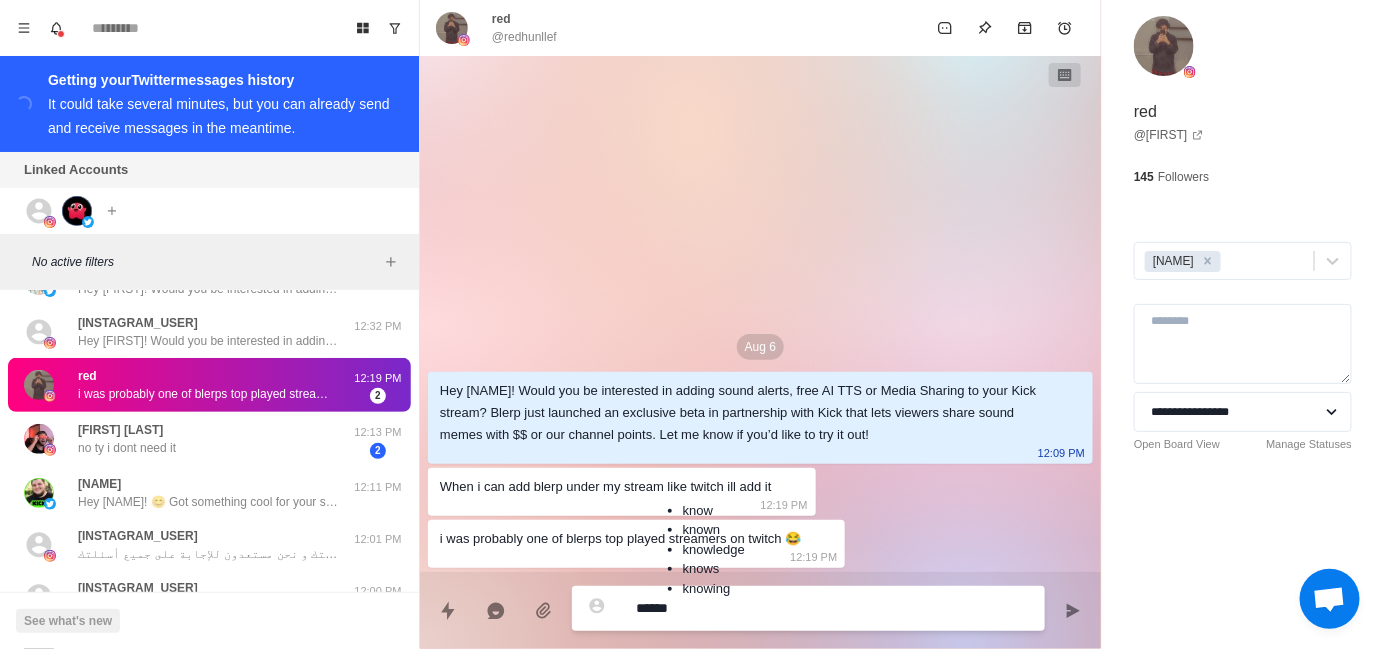 type on "*****" 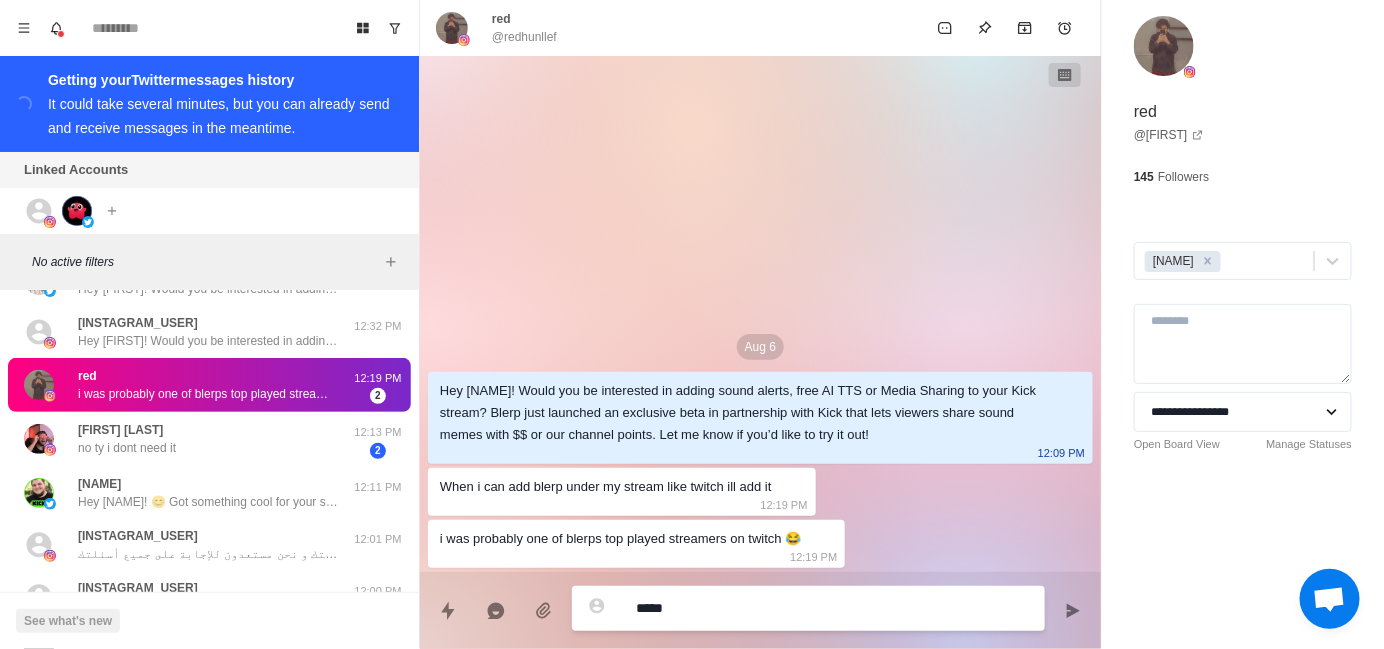 type 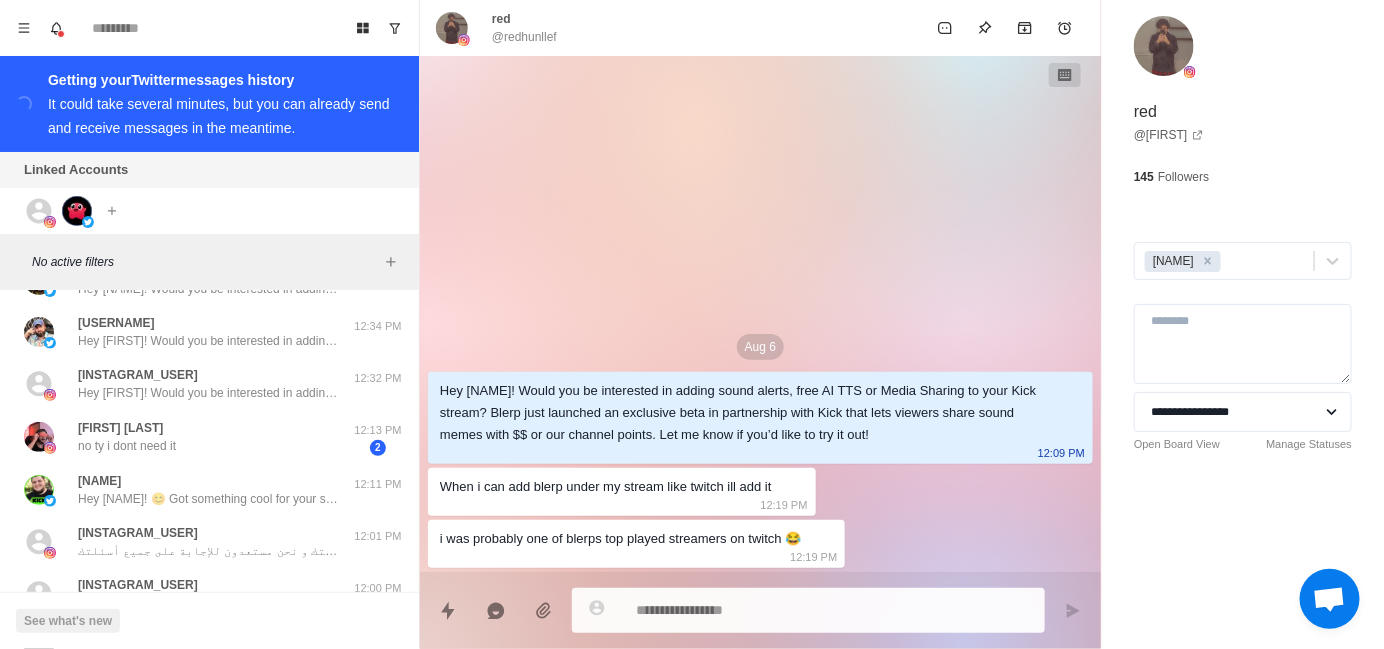 type on "*" 